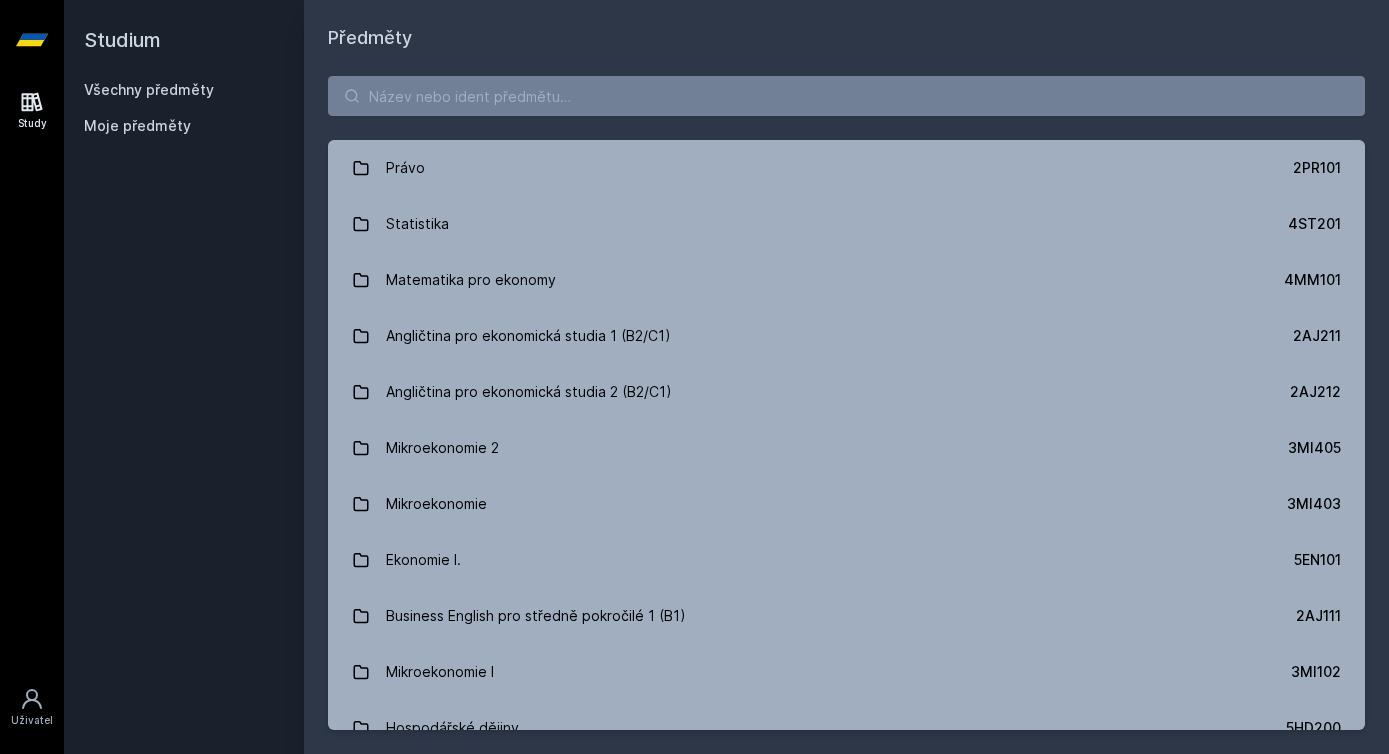 scroll, scrollTop: 0, scrollLeft: 0, axis: both 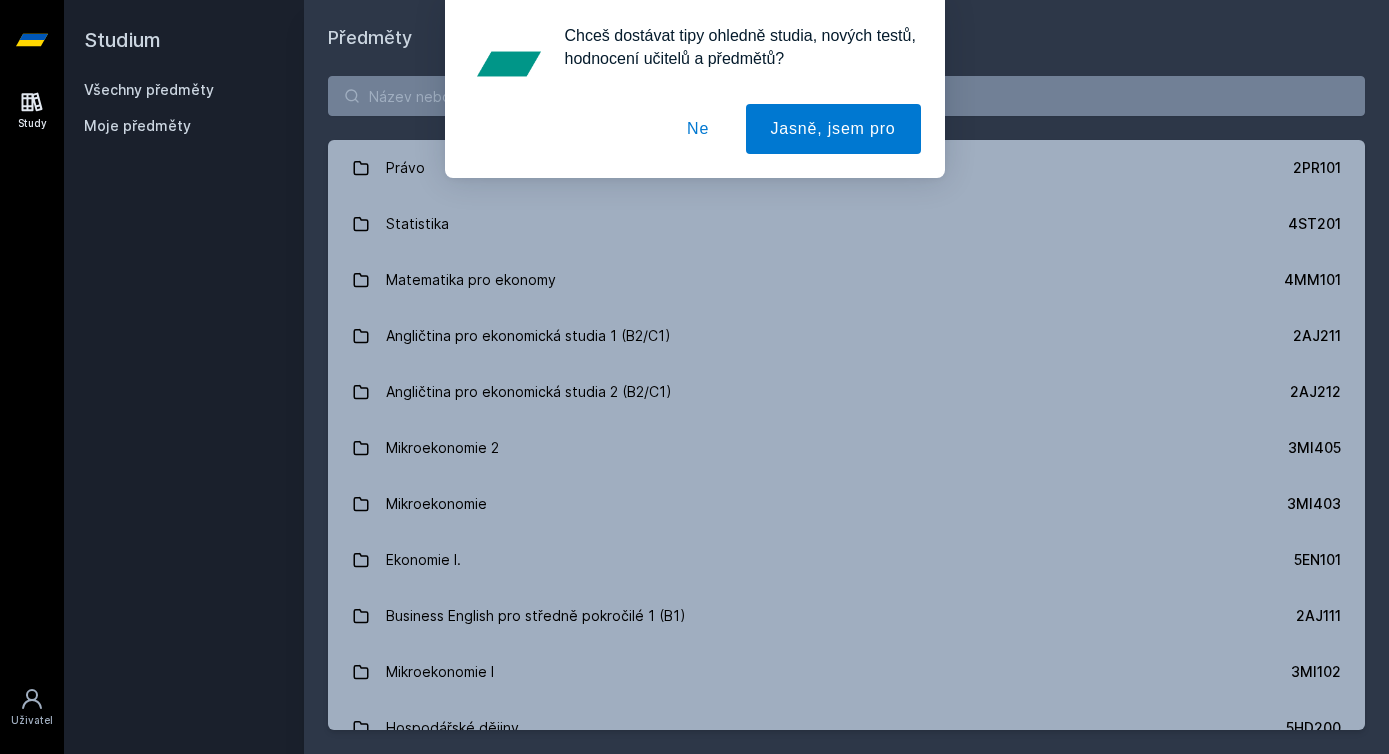 click on "Chceš dostávat tipy ohledně studia, nových testů, hodnocení učitelů a předmětů? Jasně, jsem pro Ne" at bounding box center (694, 89) 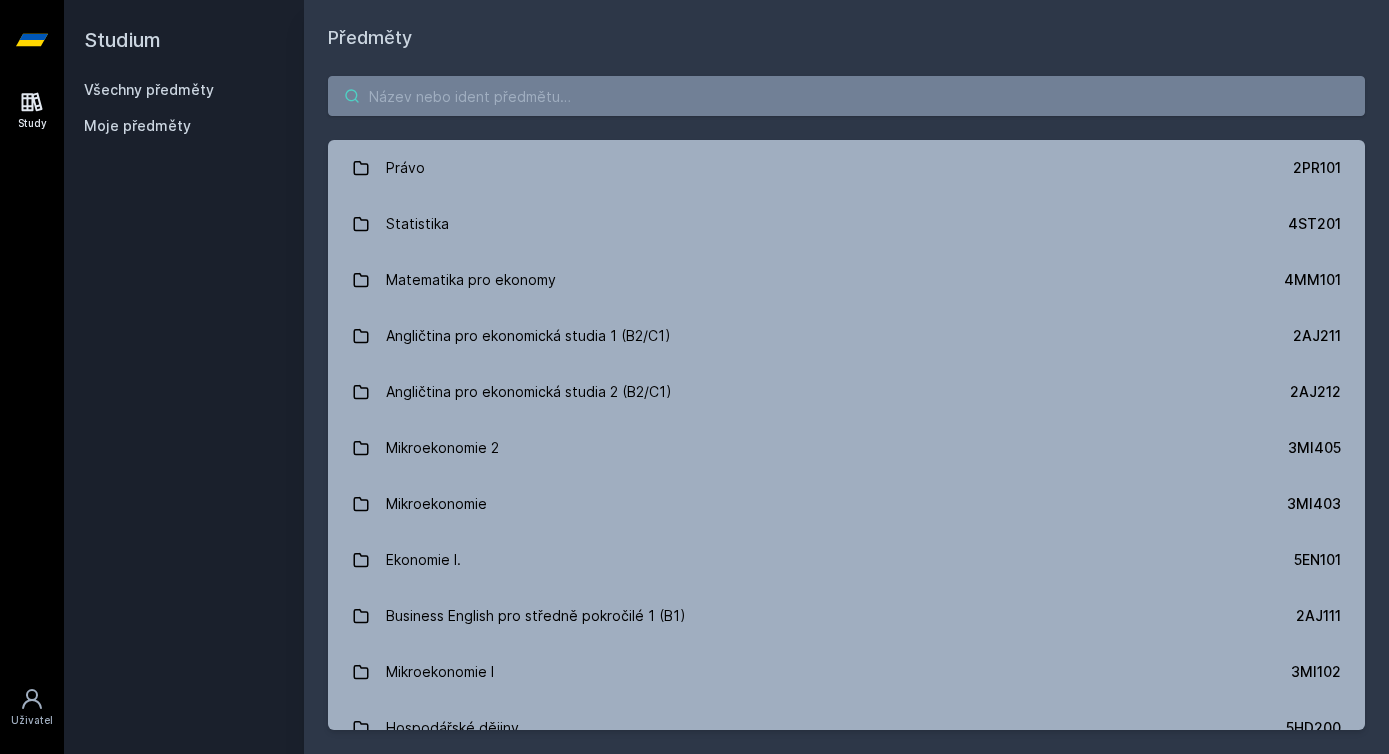click at bounding box center (846, 96) 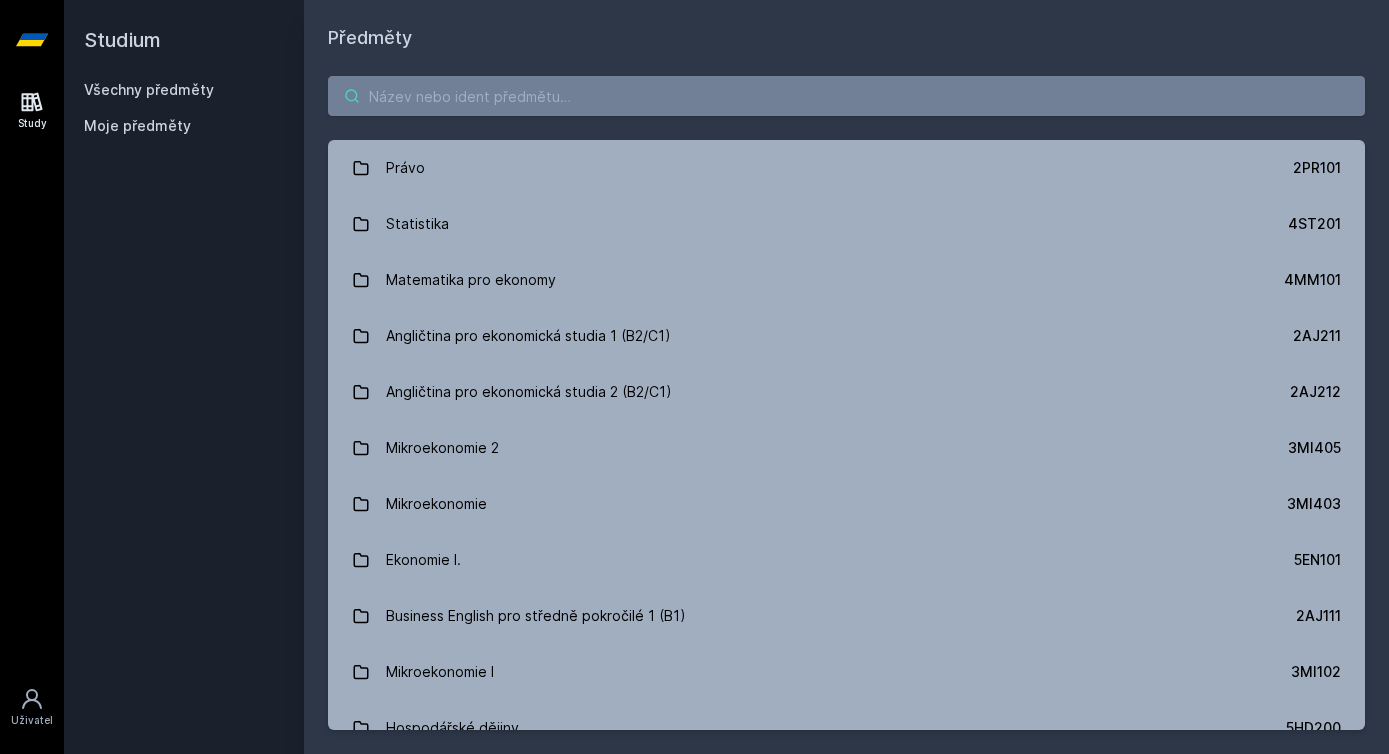 paste on "REF. [REFERENCE_CODE]" 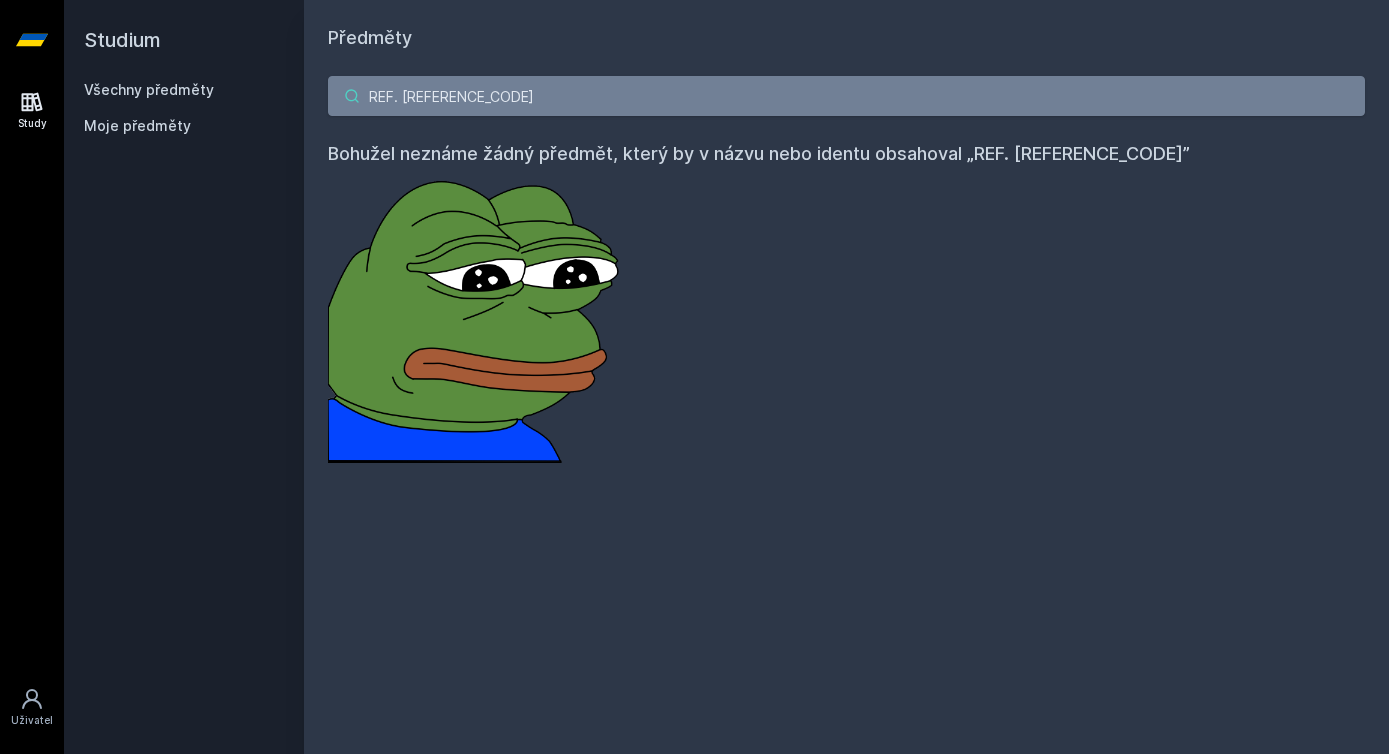 drag, startPoint x: 553, startPoint y: 107, endPoint x: 294, endPoint y: 112, distance: 259.04825 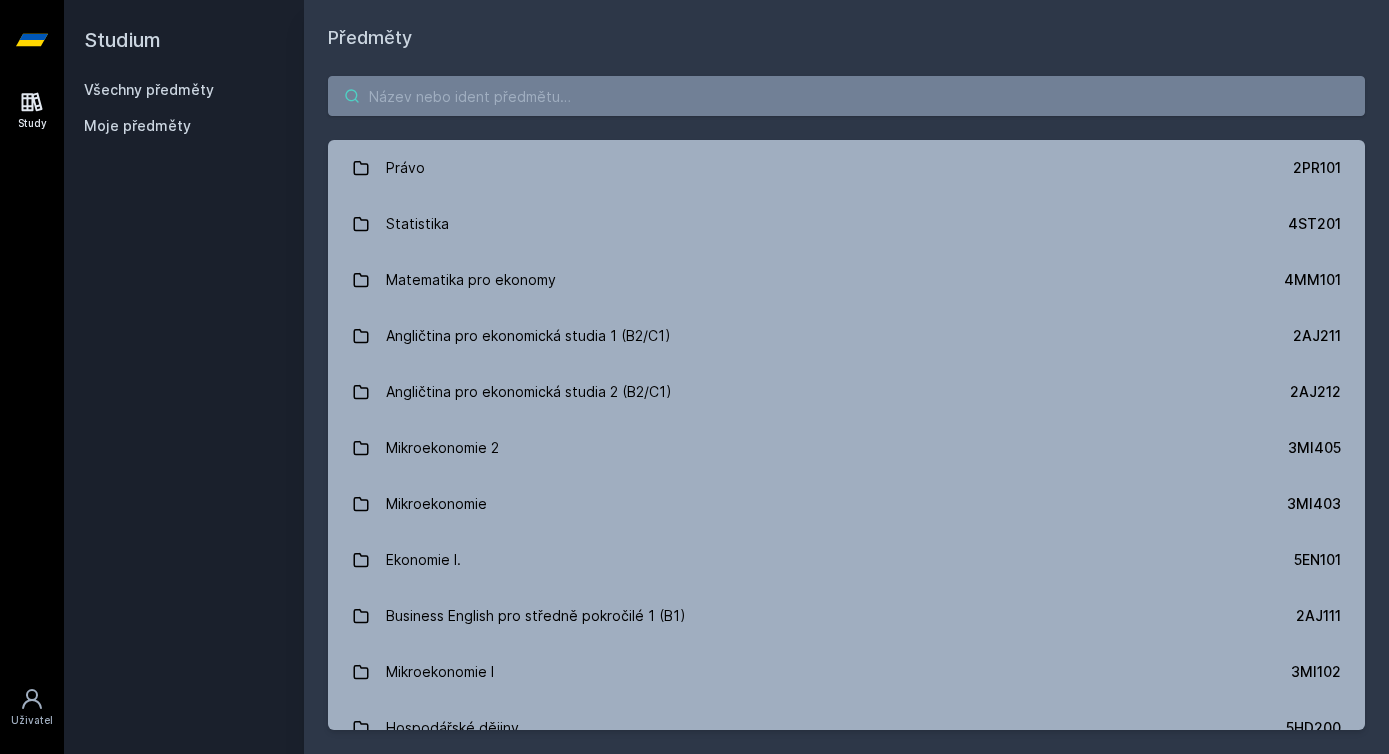 paste on "[PRODUCT_CODE]" 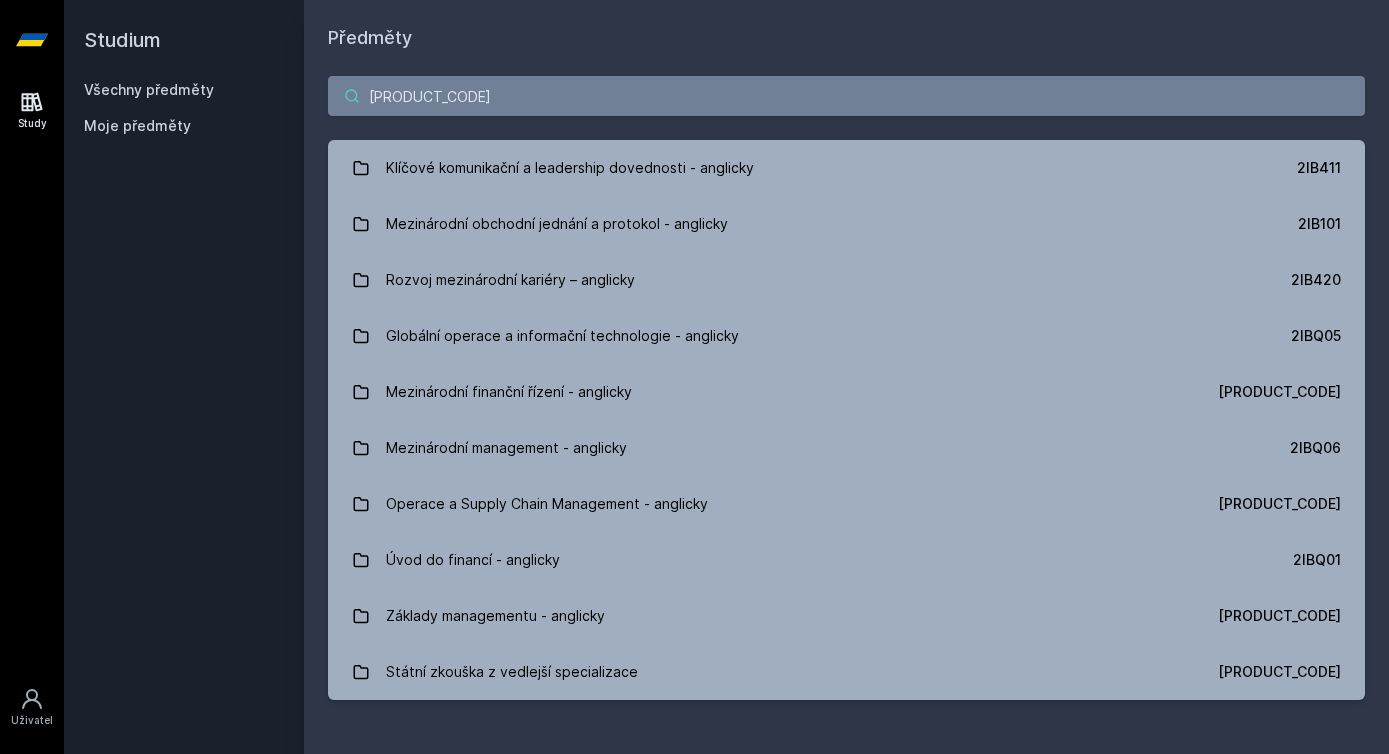 type on "2" 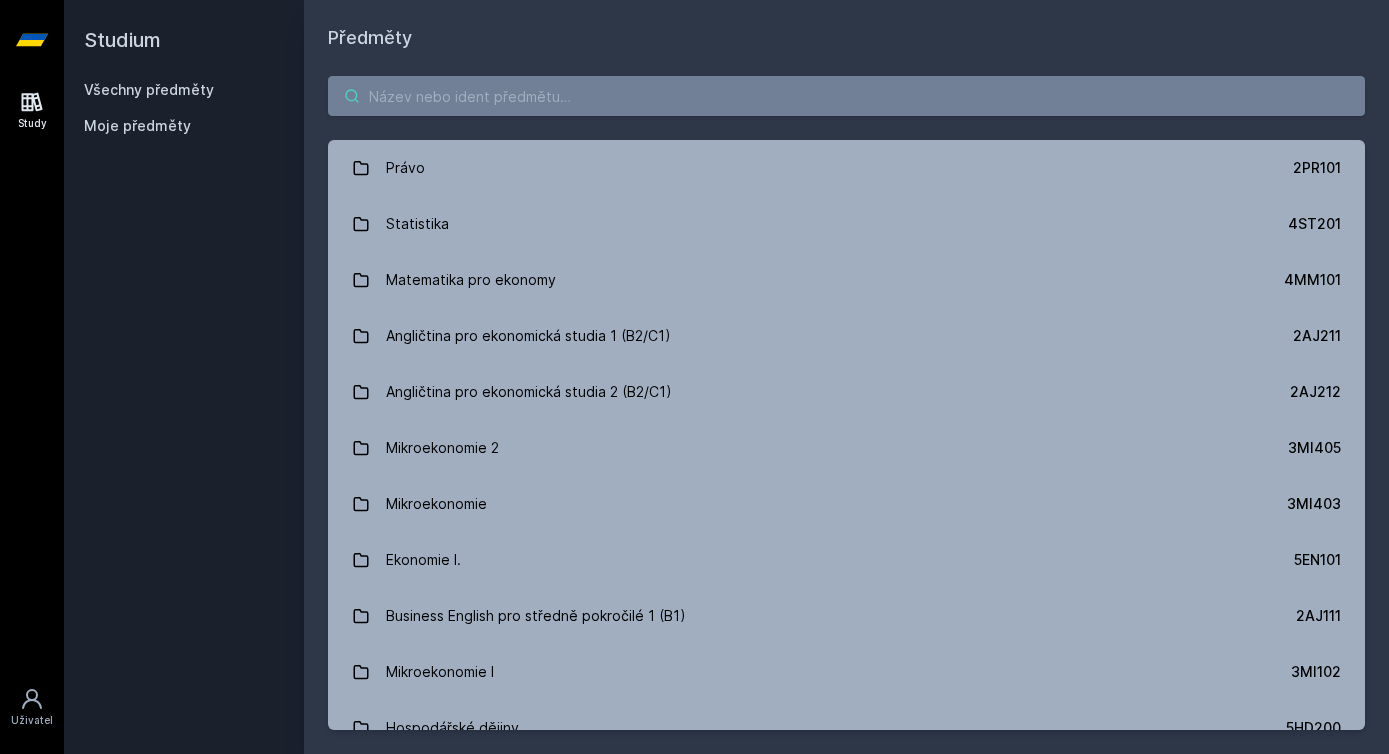 click at bounding box center (846, 96) 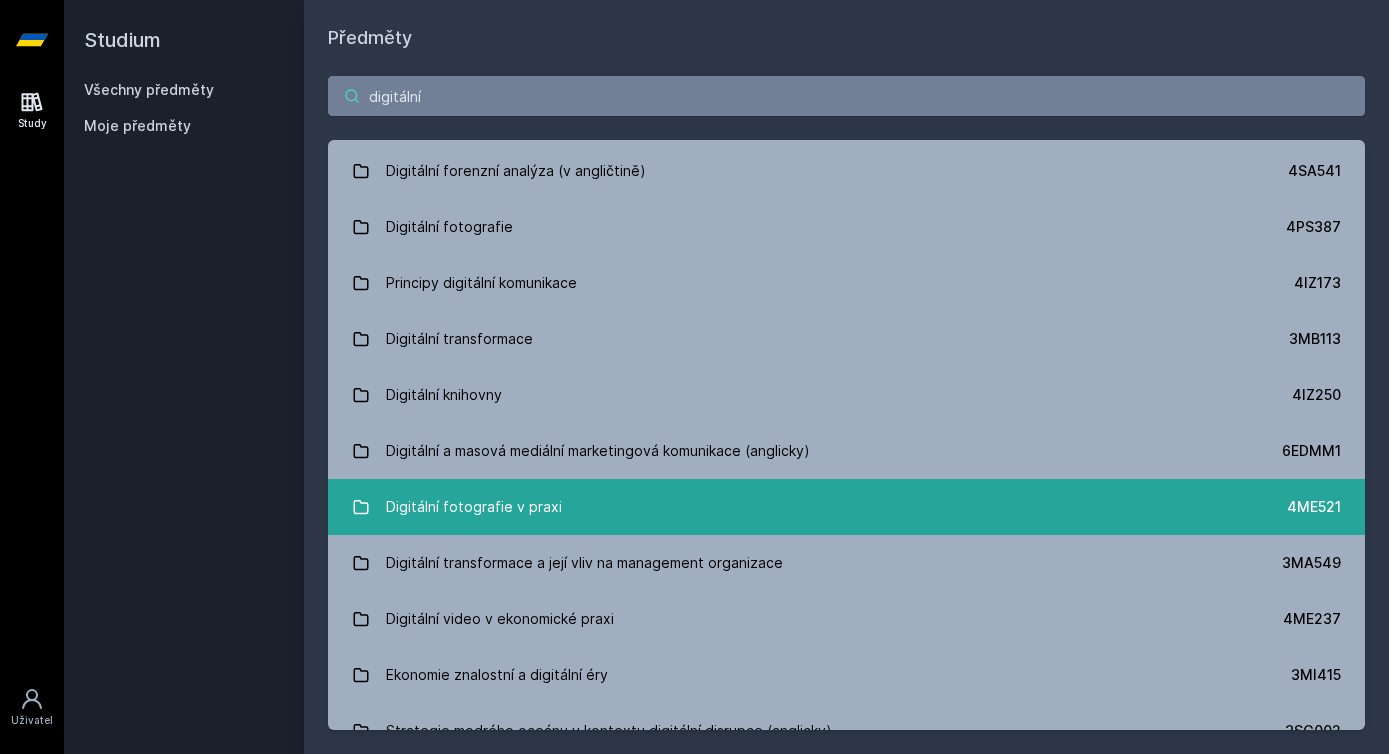 scroll, scrollTop: 586, scrollLeft: 0, axis: vertical 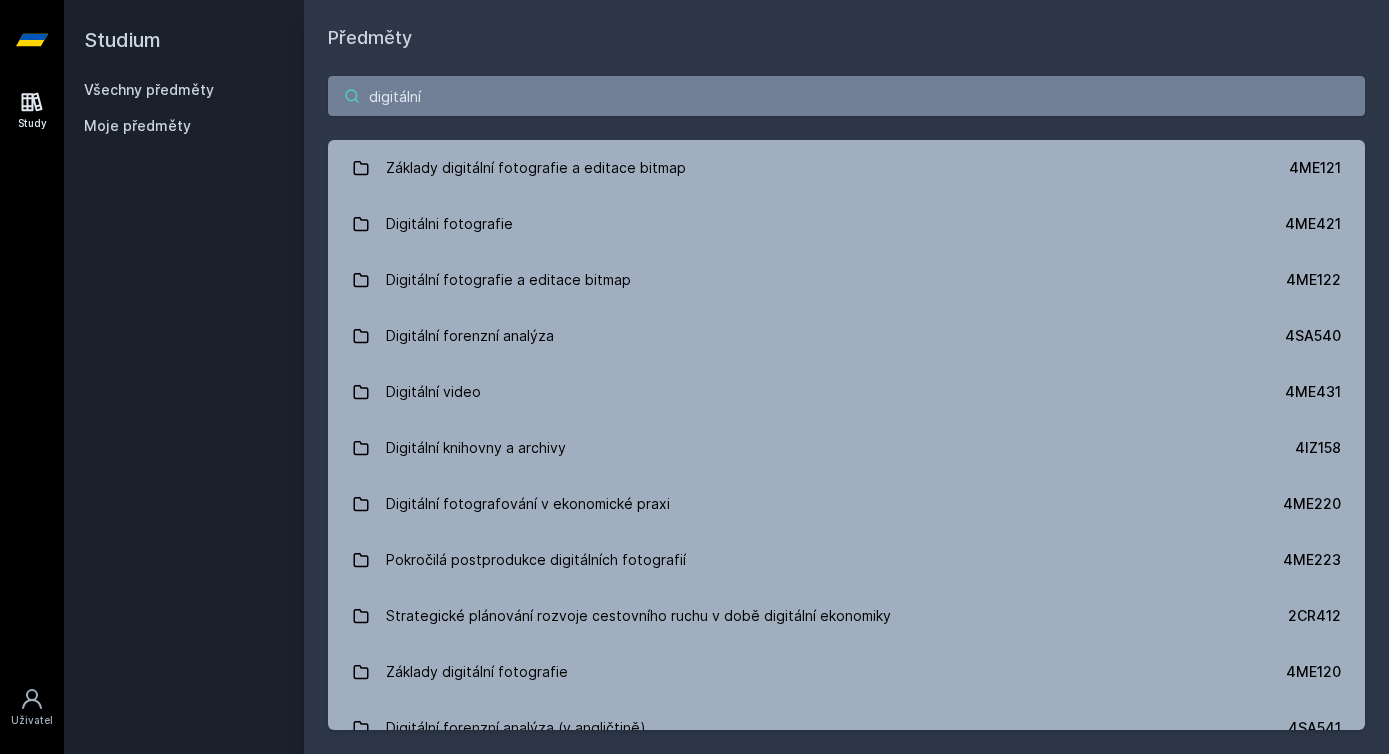 drag, startPoint x: 435, startPoint y: 87, endPoint x: 331, endPoint y: 87, distance: 104 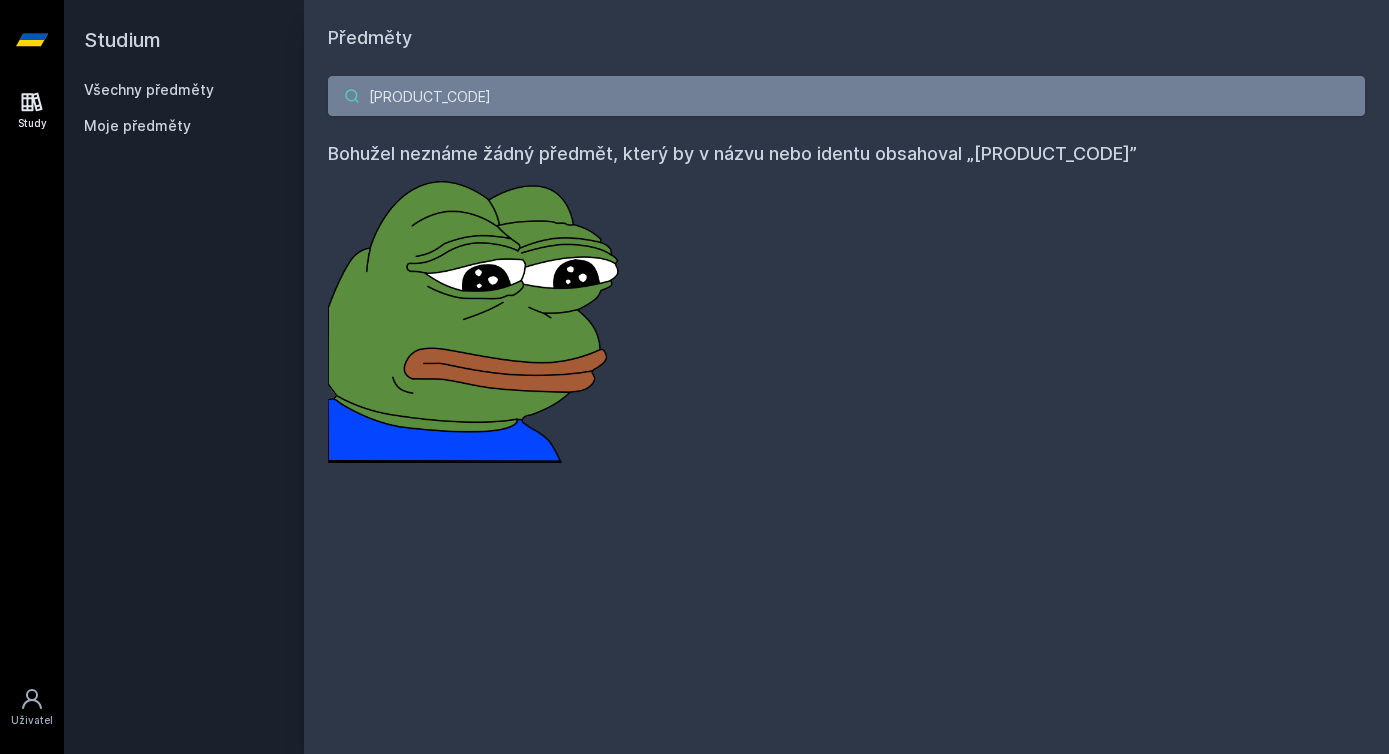 drag, startPoint x: 494, startPoint y: 88, endPoint x: 319, endPoint y: 97, distance: 175.23128 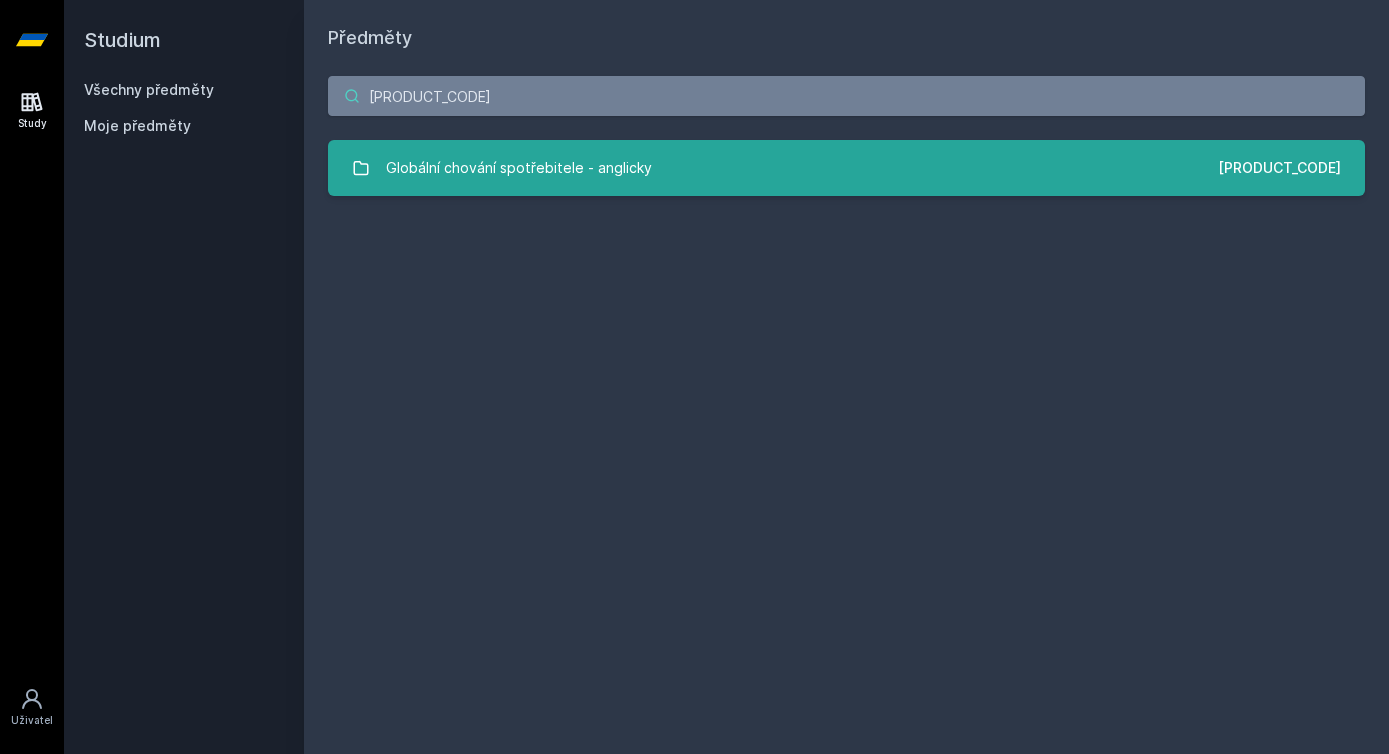 type on "[PRODUCT_CODE]" 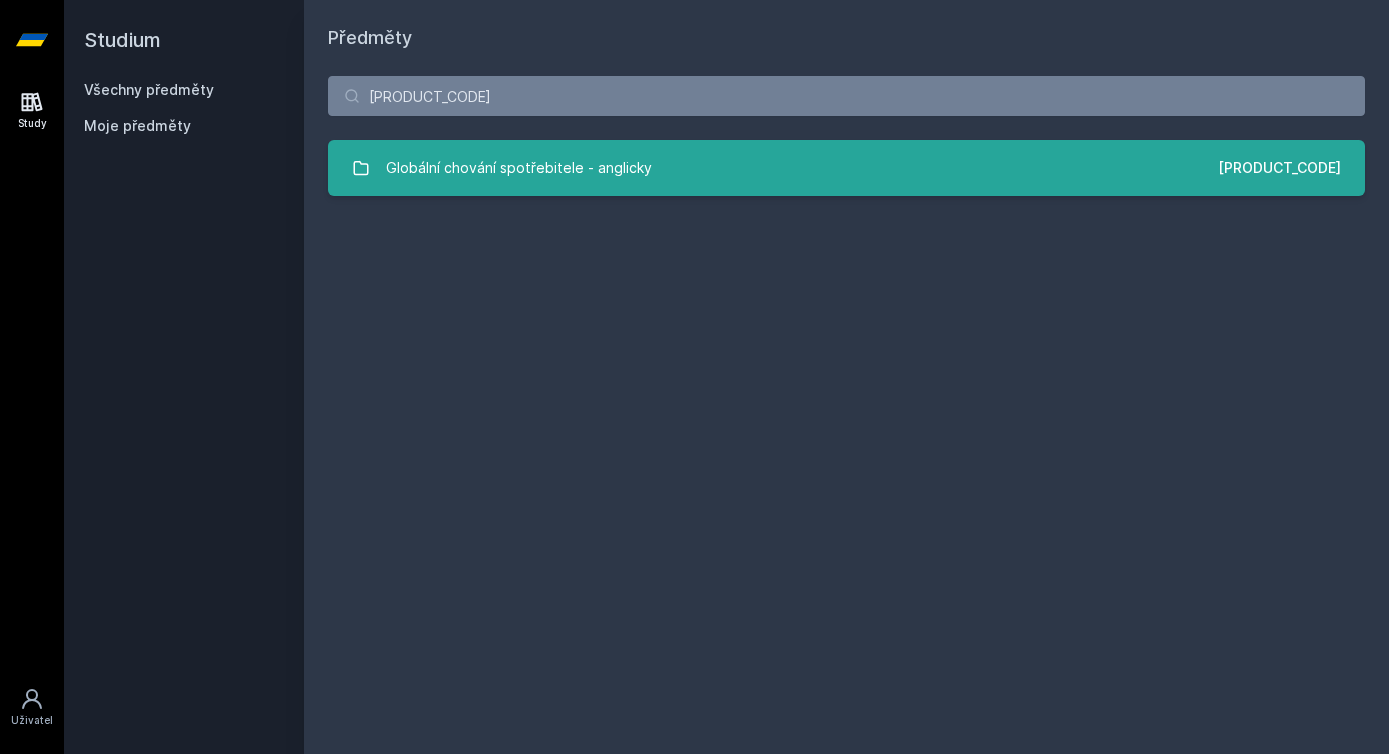 click on "Globální chování spotřebitele - anglicky" at bounding box center [519, 168] 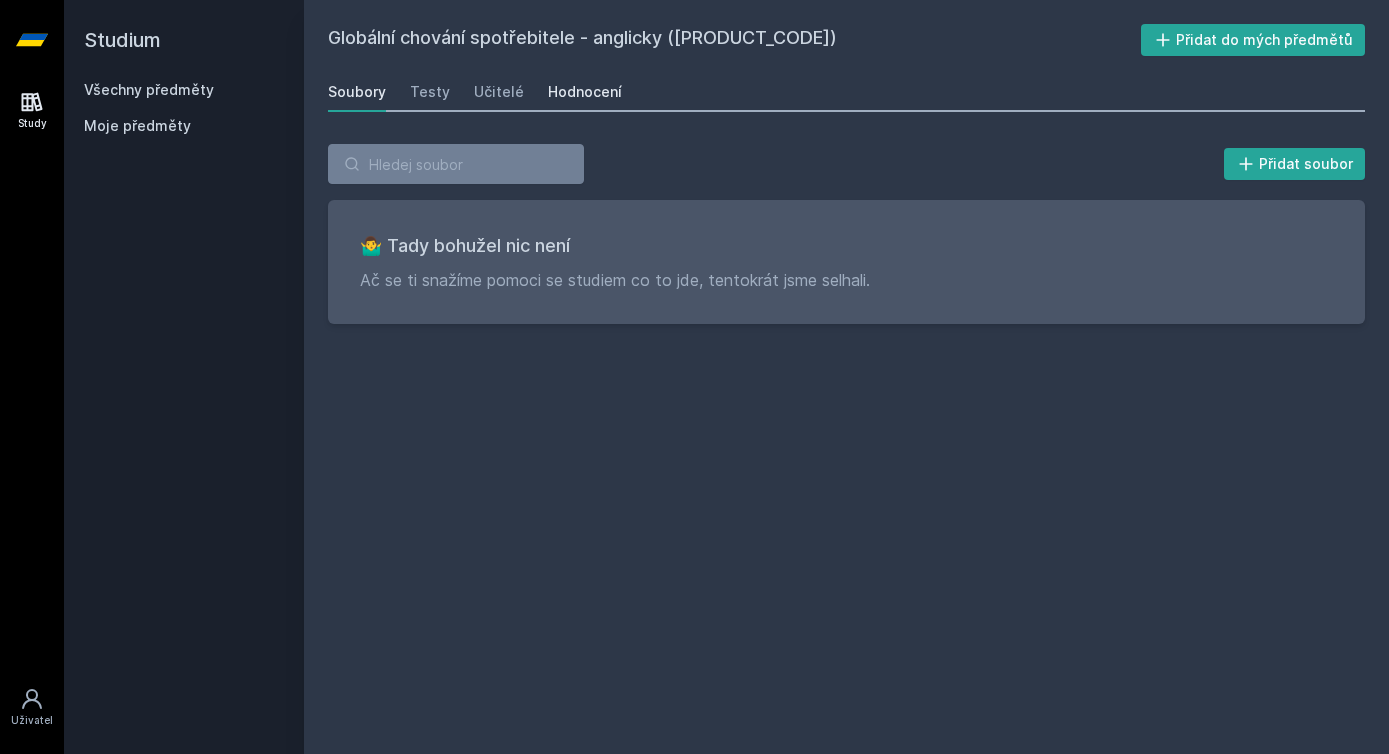 click on "Hodnocení" at bounding box center [585, 92] 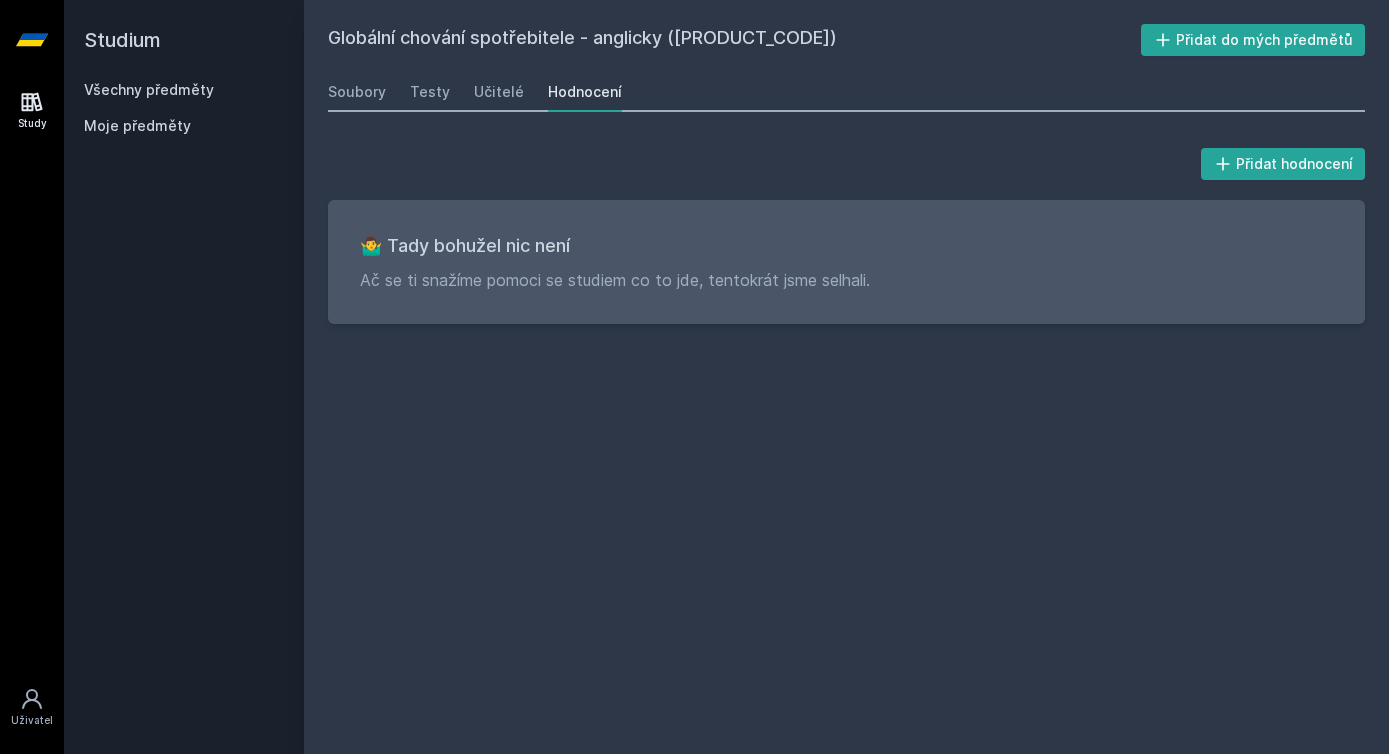 click on "Soubory
Testy
Učitelé
Hodnocení" at bounding box center [846, 92] 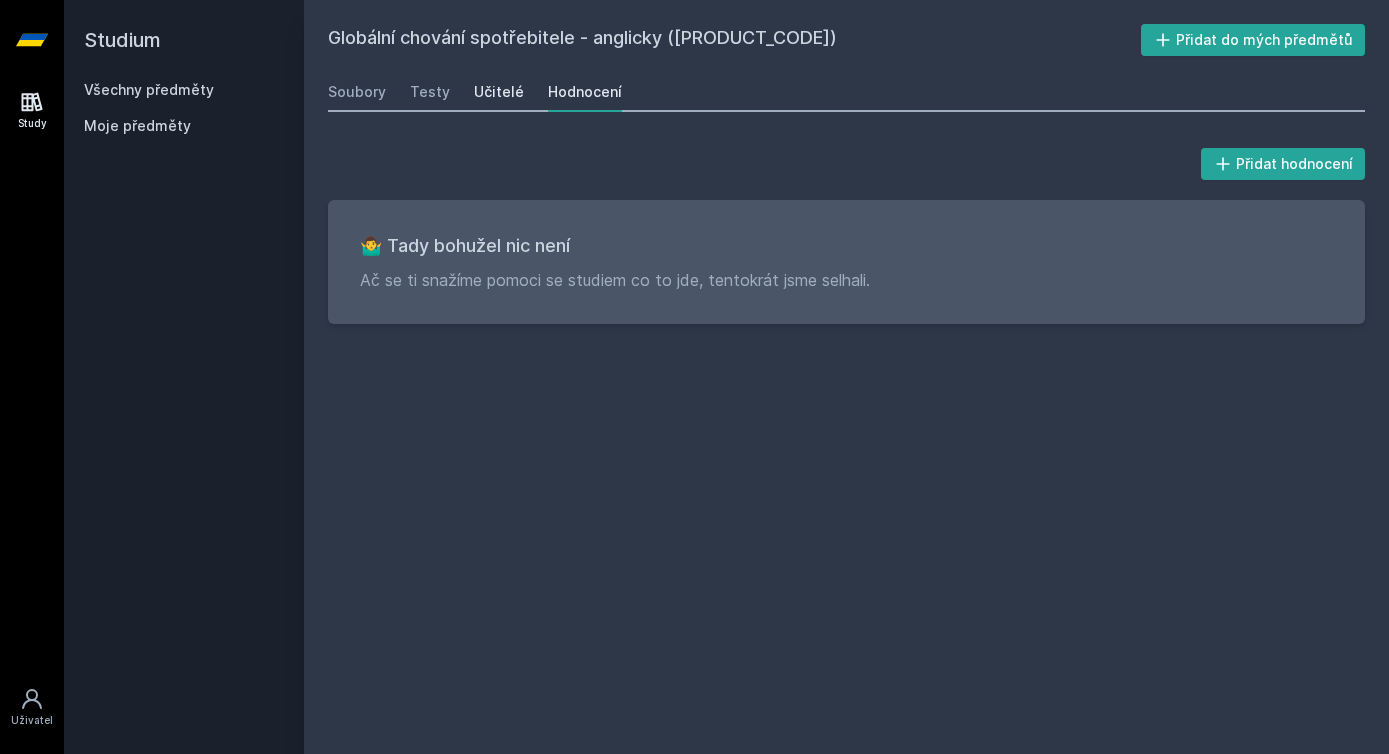click on "Učitelé" at bounding box center [499, 92] 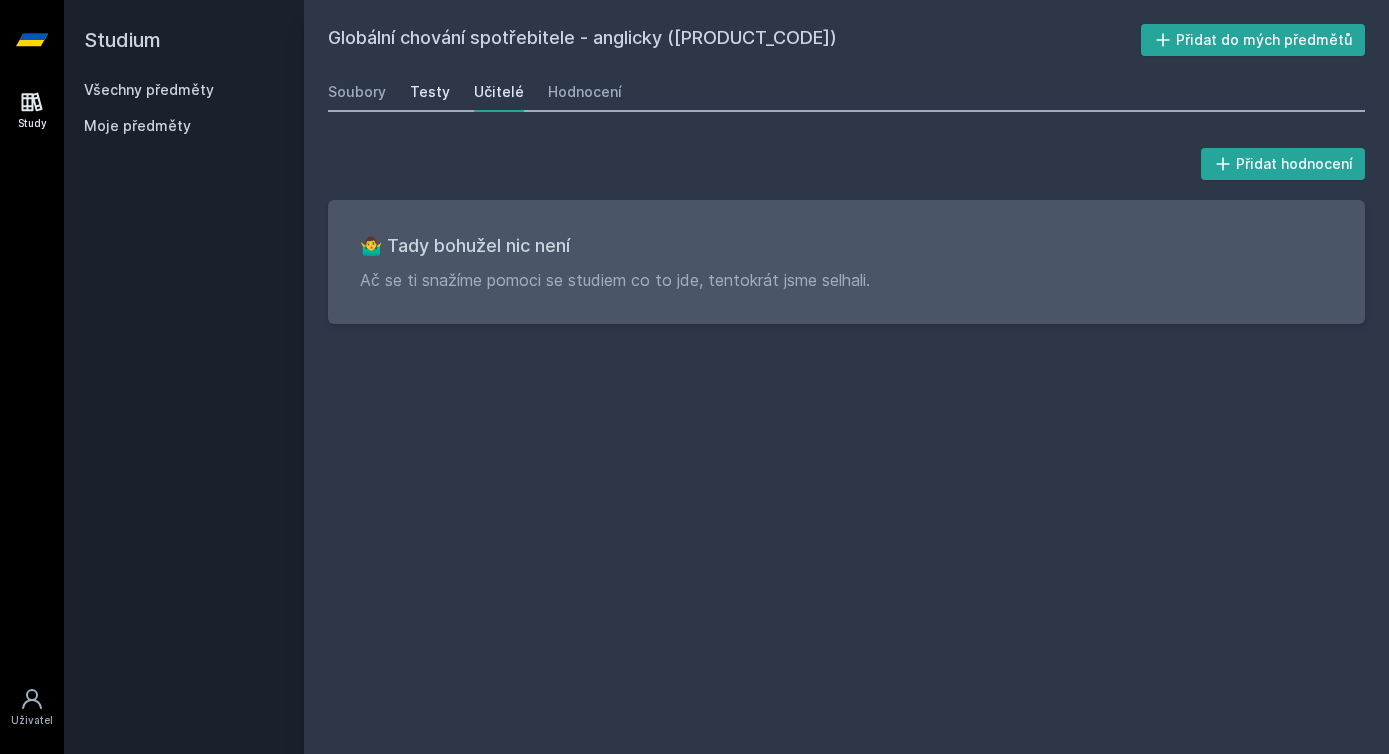 click on "Testy" at bounding box center (430, 92) 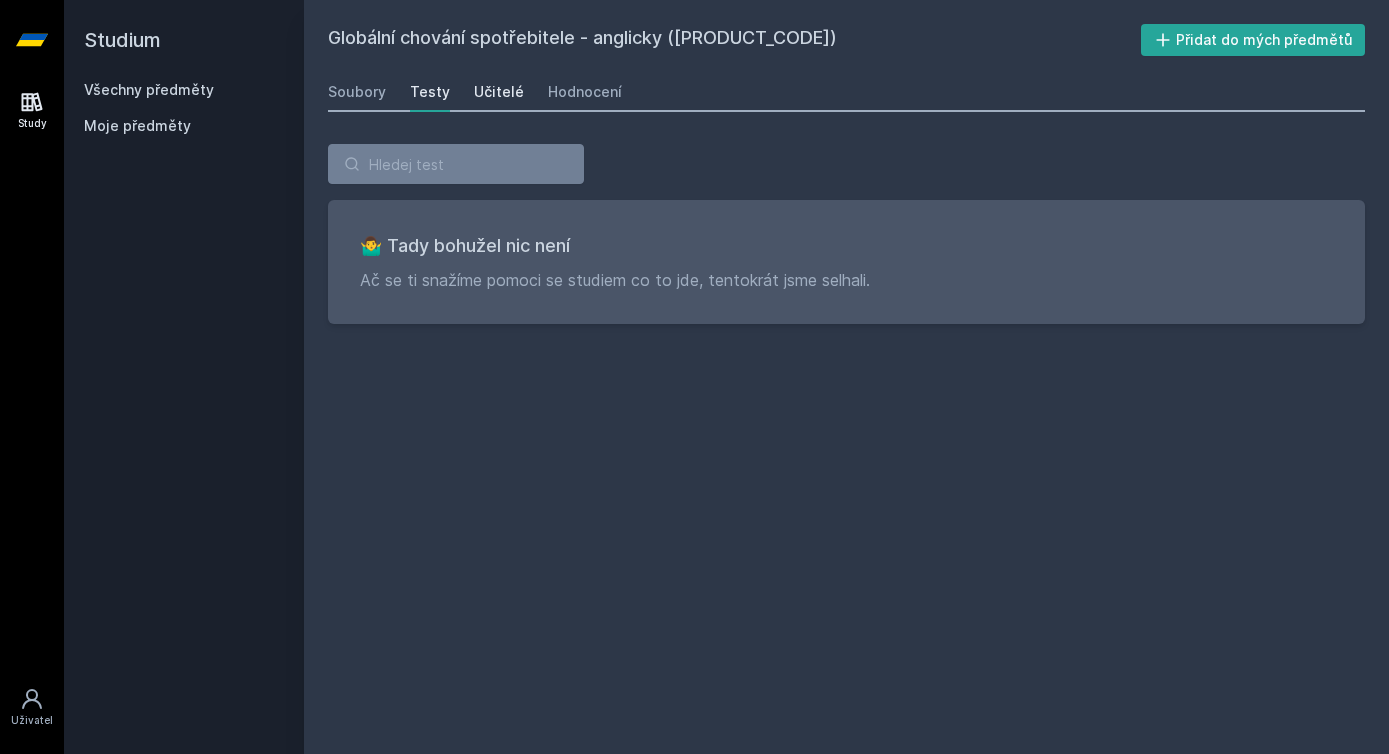click on "Učitelé" at bounding box center [499, 92] 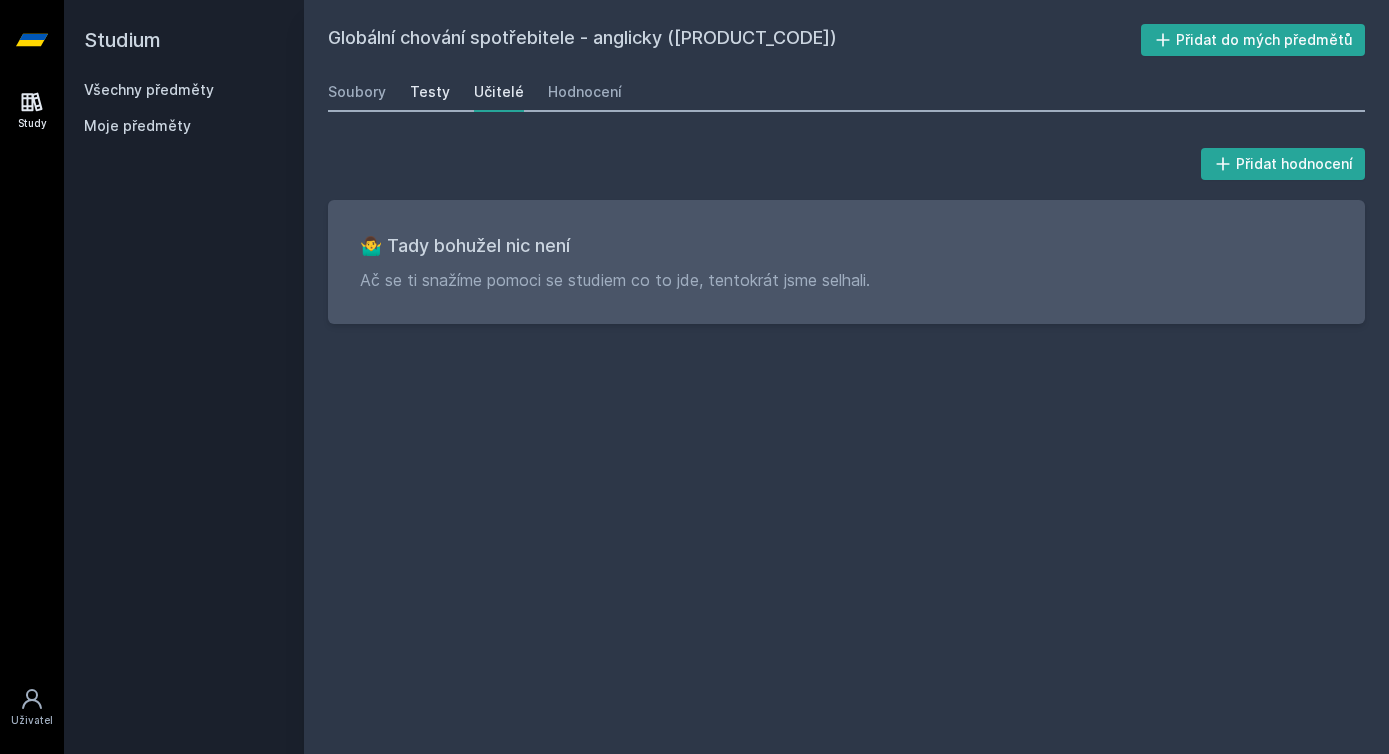 click on "Testy" at bounding box center [430, 92] 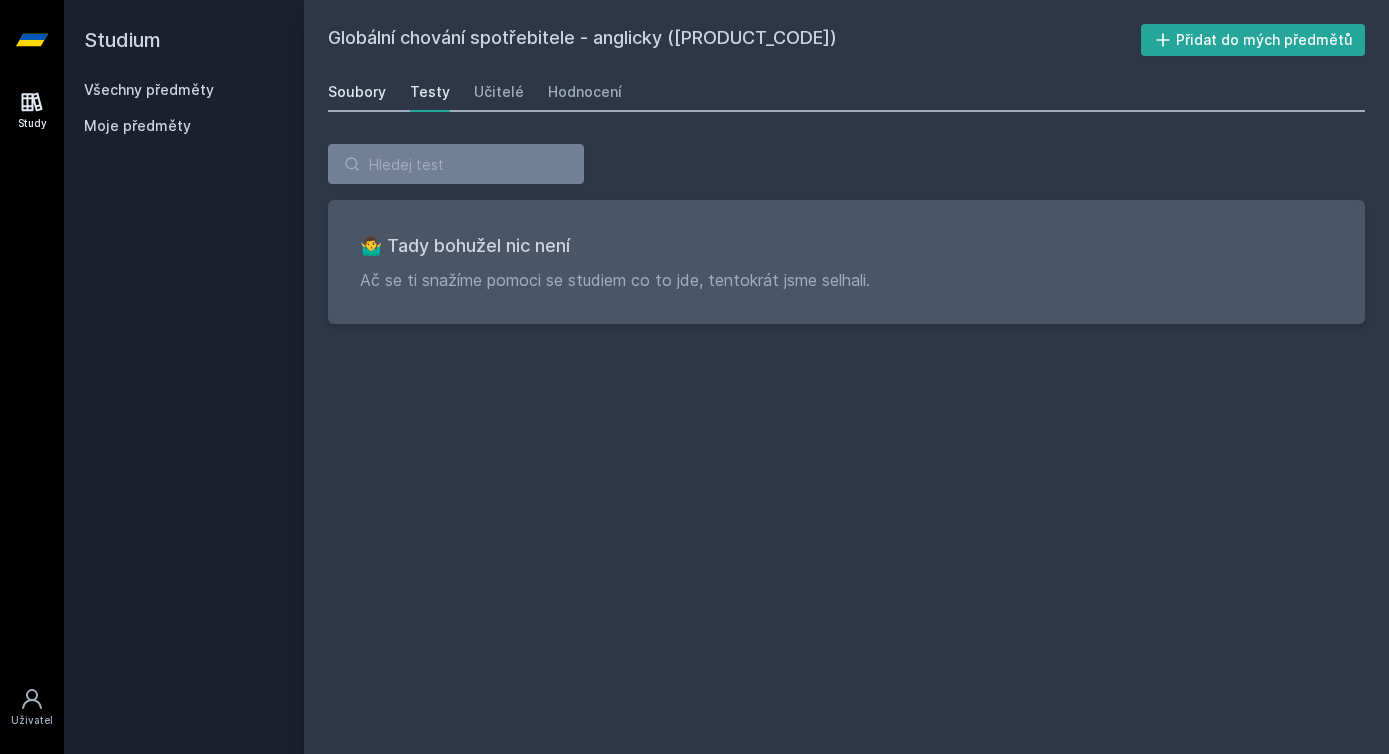 click on "Soubory" at bounding box center (357, 92) 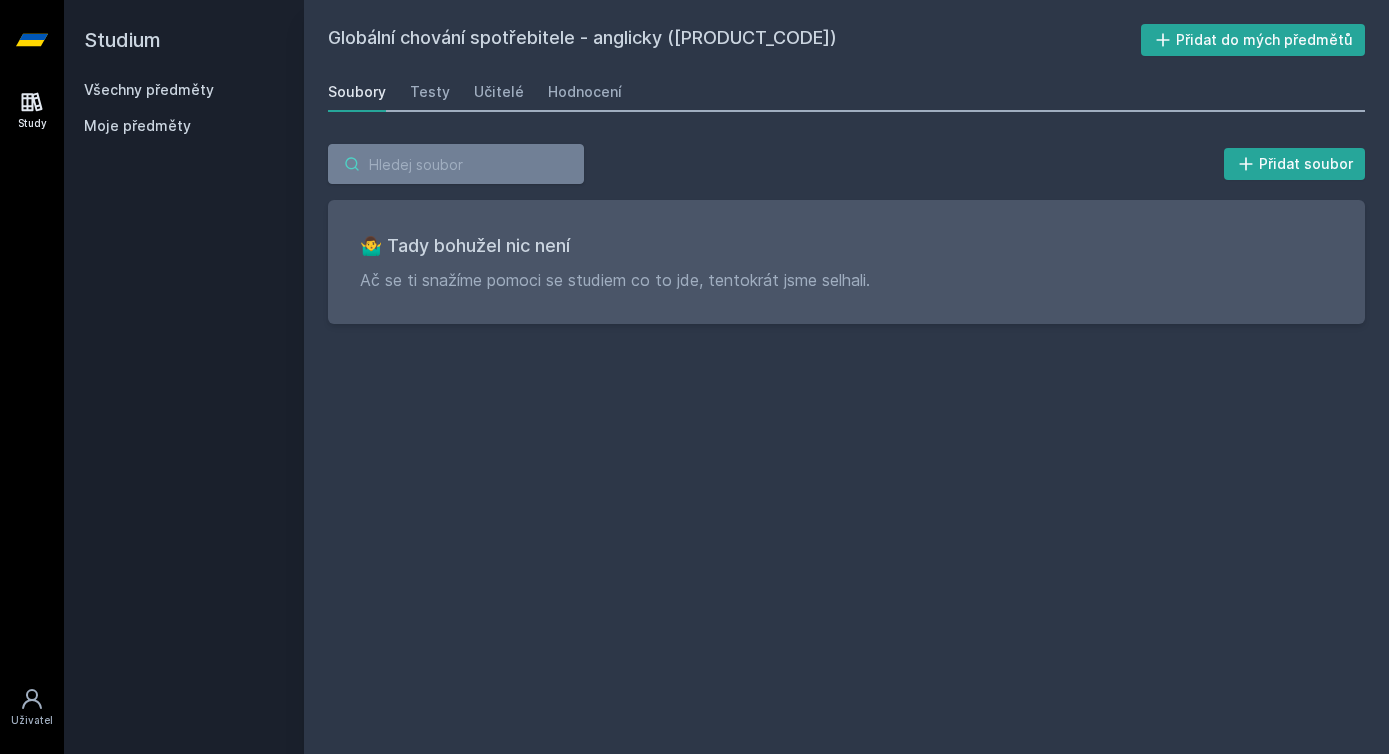click at bounding box center [456, 164] 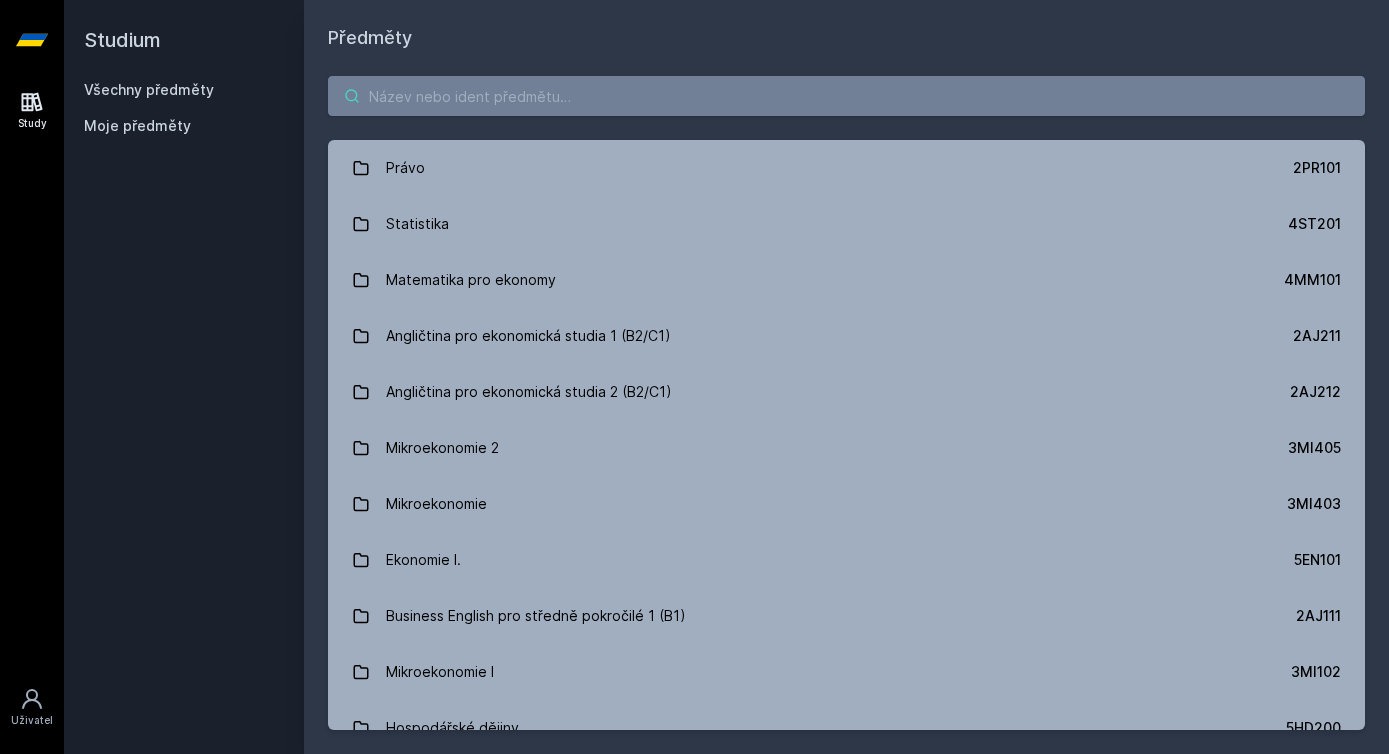 click at bounding box center [846, 96] 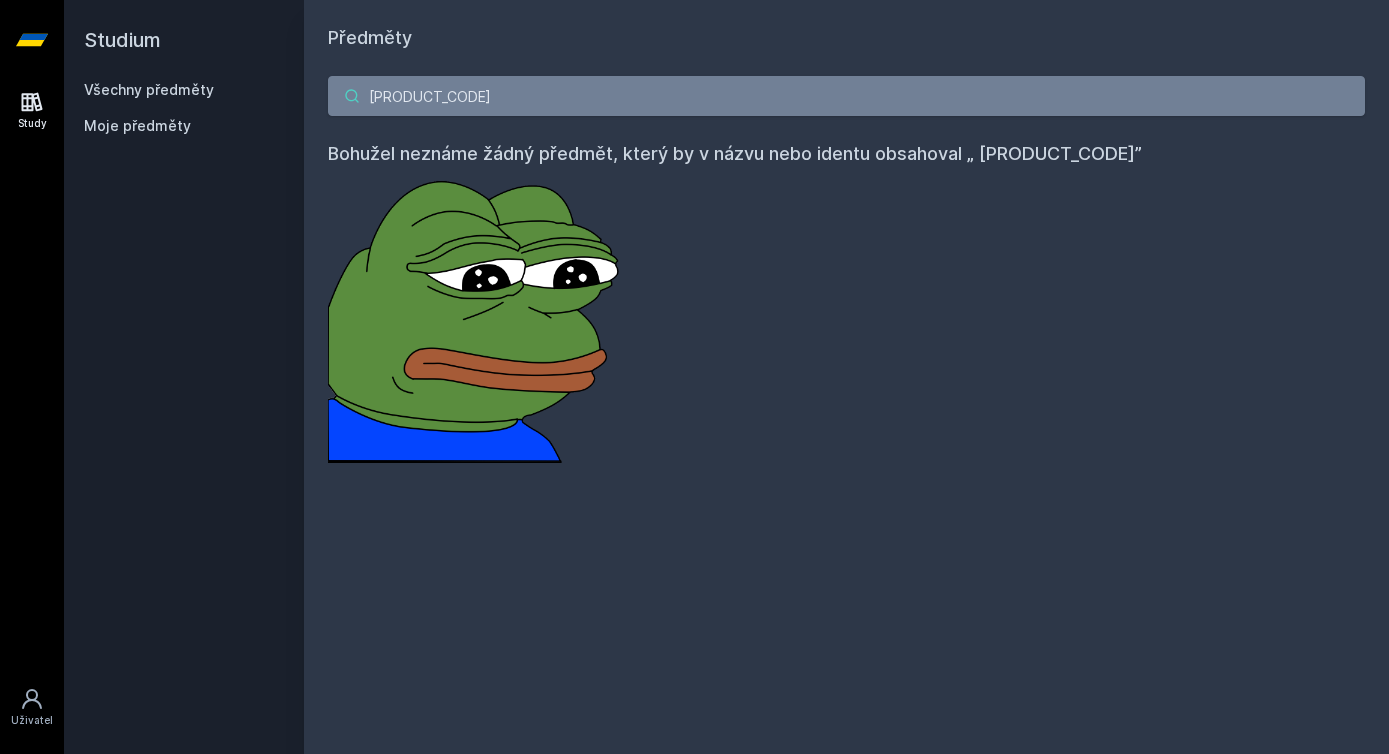 drag, startPoint x: 584, startPoint y: 106, endPoint x: 340, endPoint y: 105, distance: 244.00204 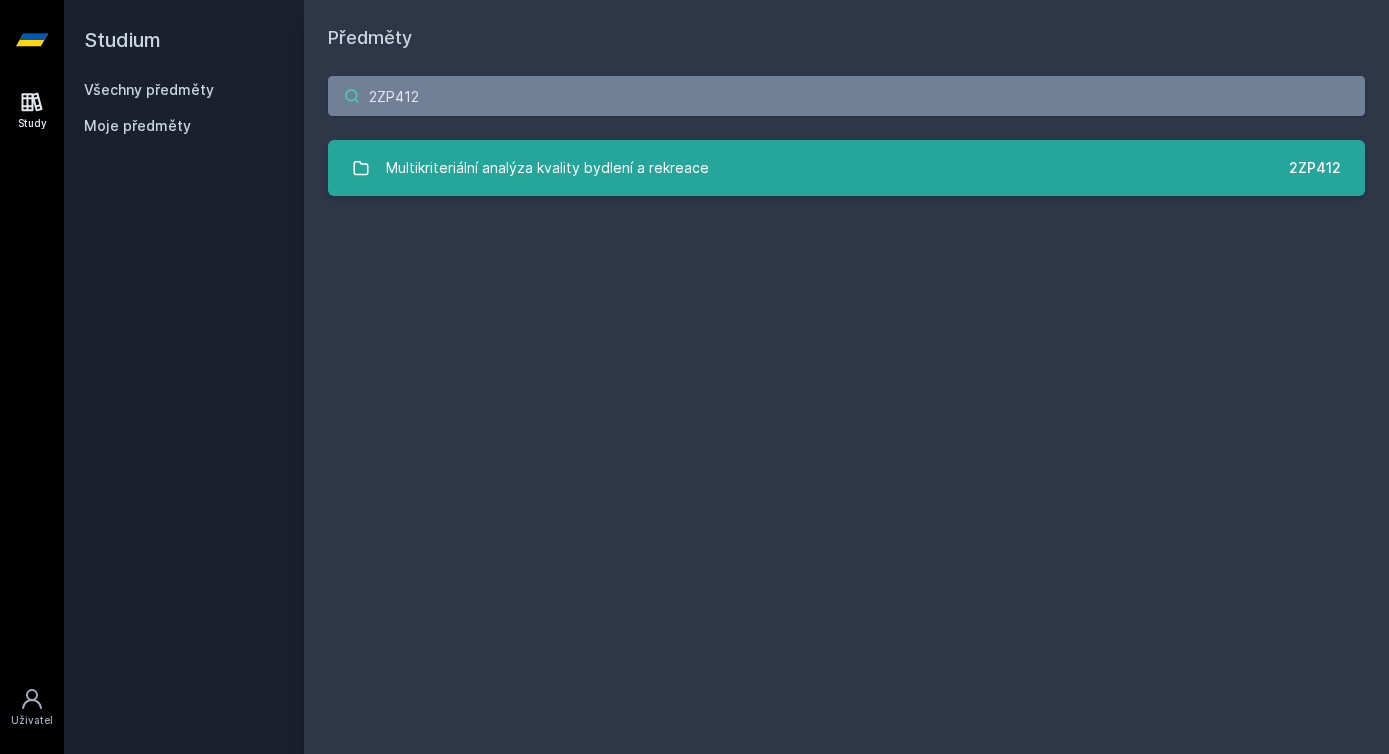 type on "2ZP412" 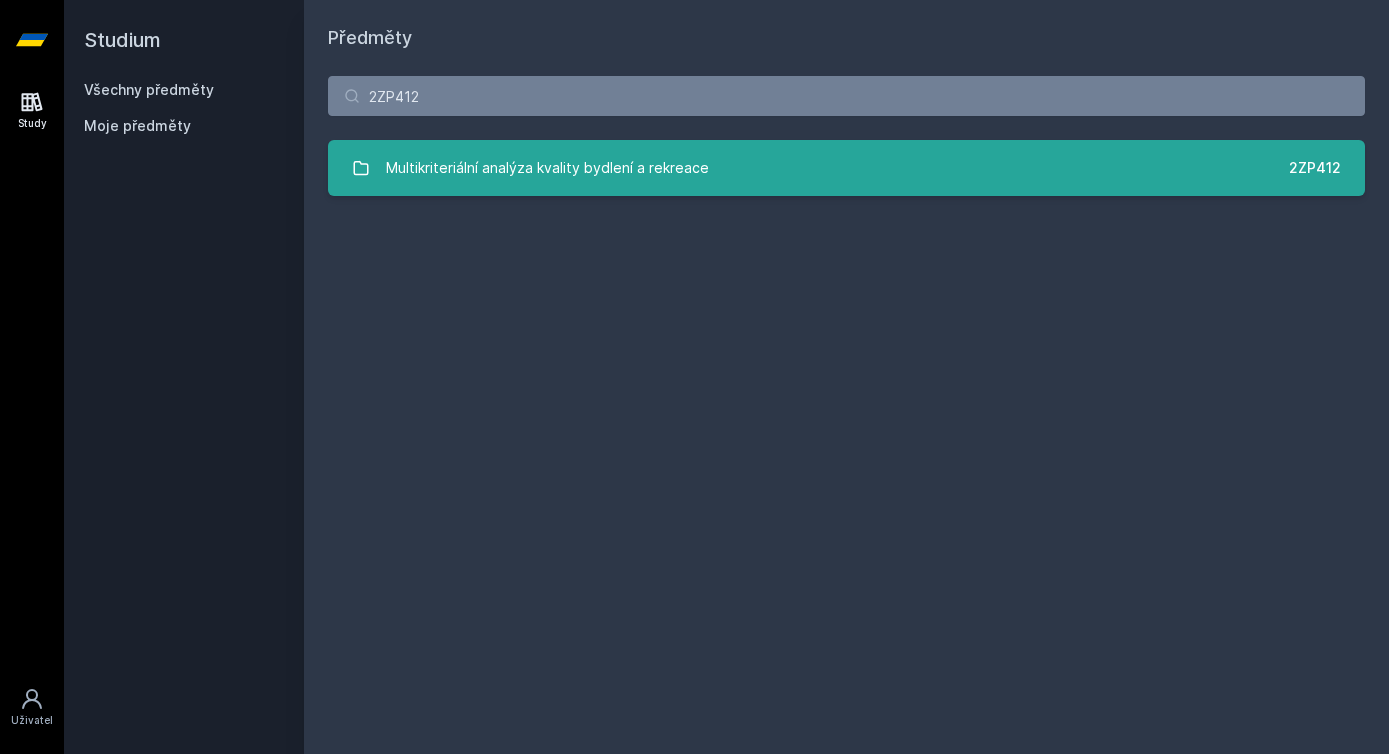 click on "Multikriteriální analýza kvality bydlení a rekreace" at bounding box center (547, 168) 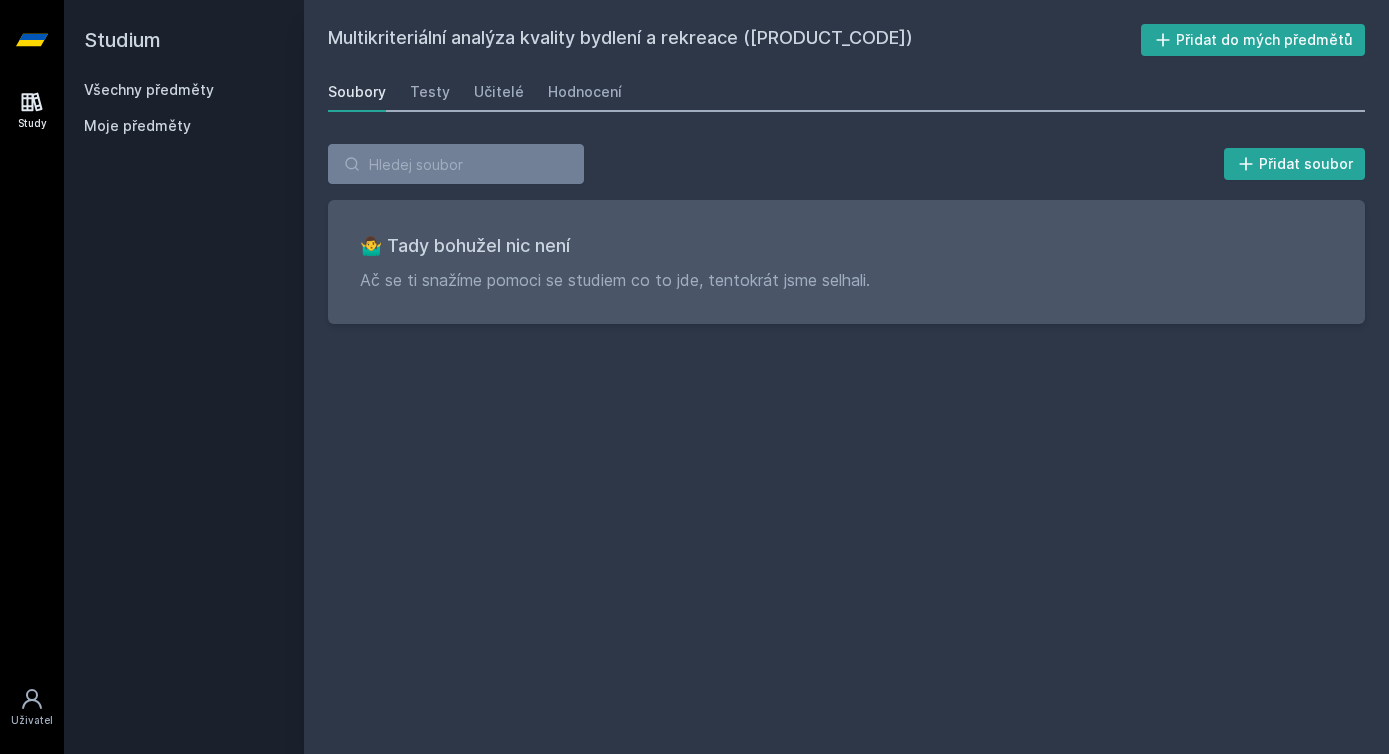 click on "Soubory
Testy
Učitelé
Hodnocení" at bounding box center (846, 92) 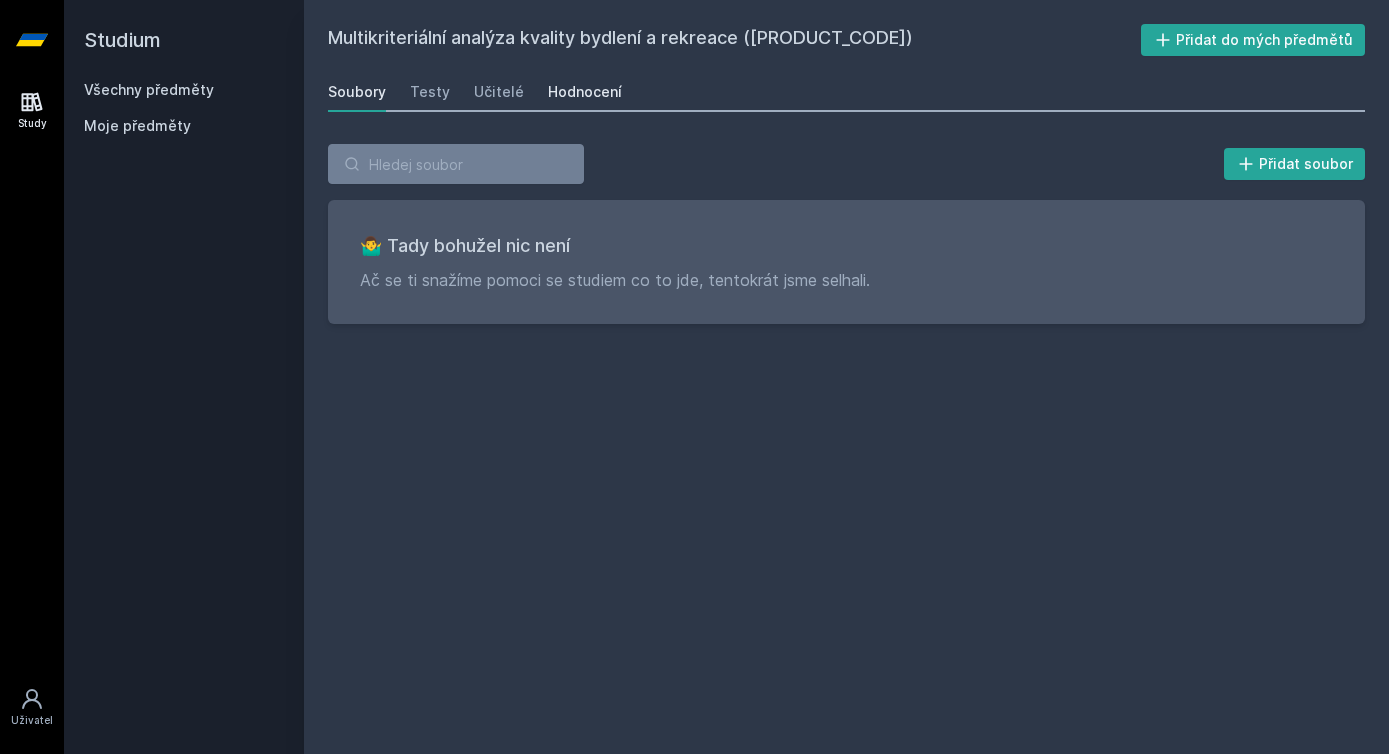 click on "Hodnocení" at bounding box center (585, 92) 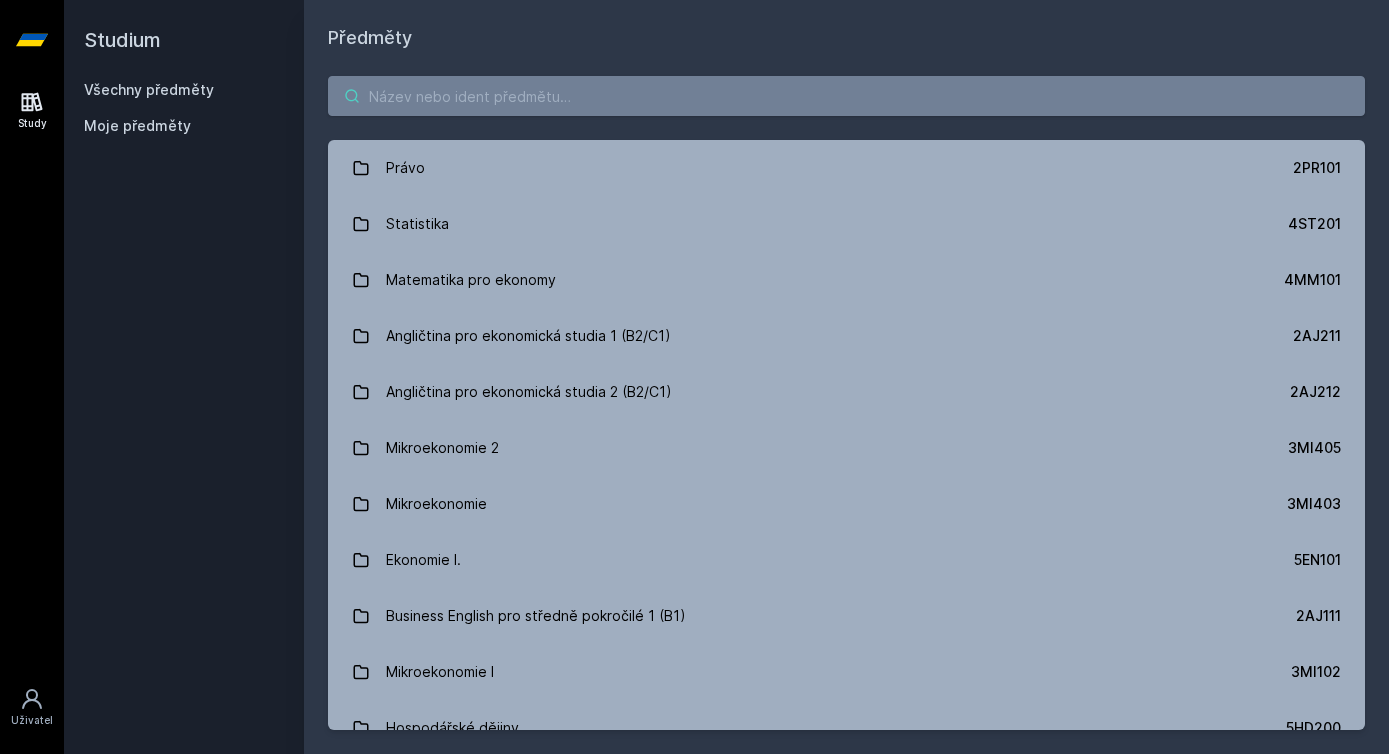 click at bounding box center [846, 96] 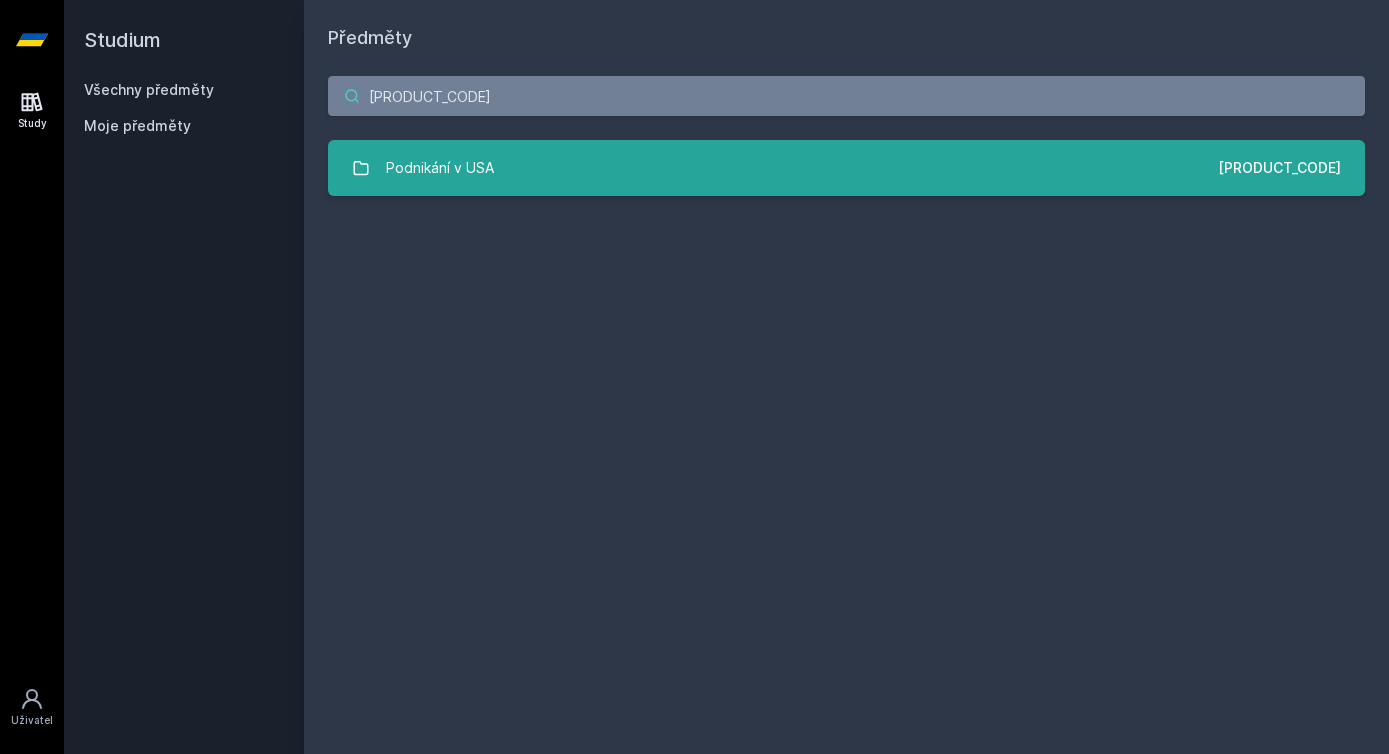 type on "[PRODUCT_CODE]" 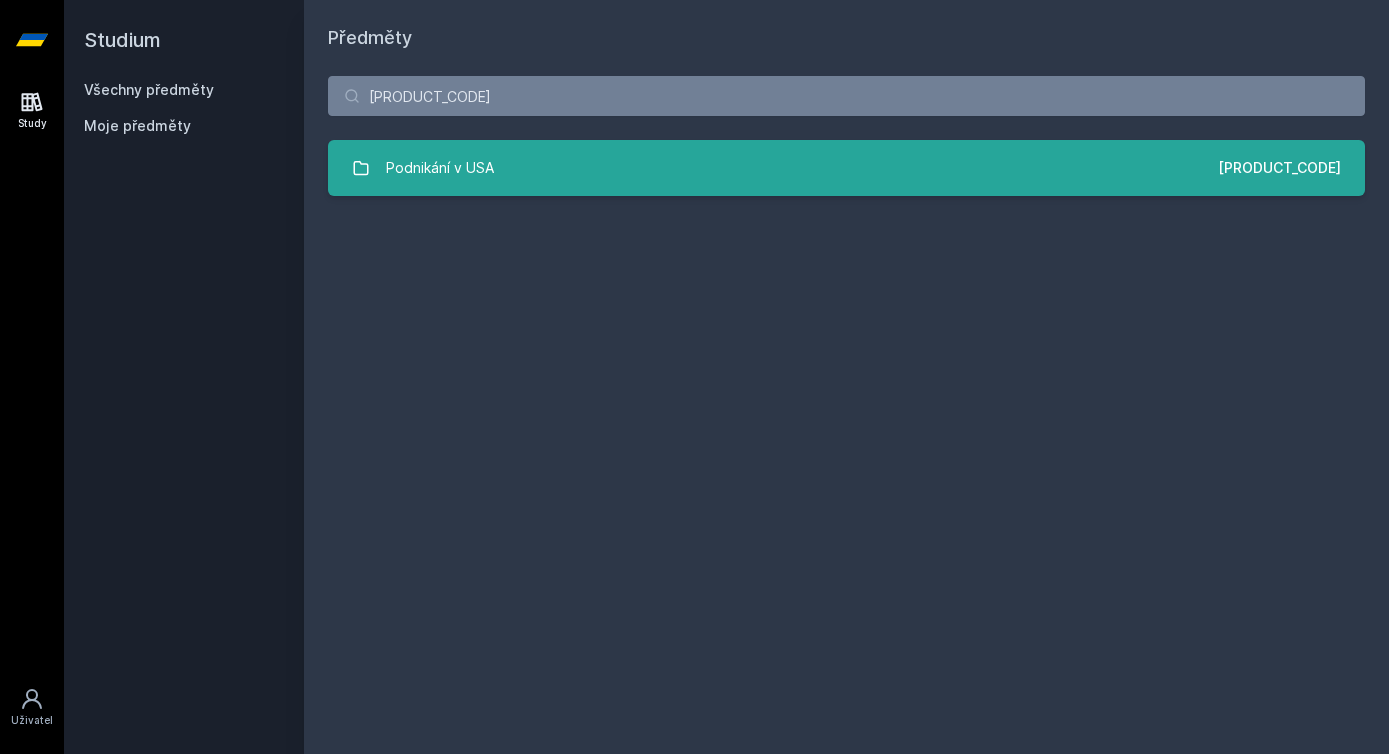 click on "Podnikání v USA" at bounding box center [440, 168] 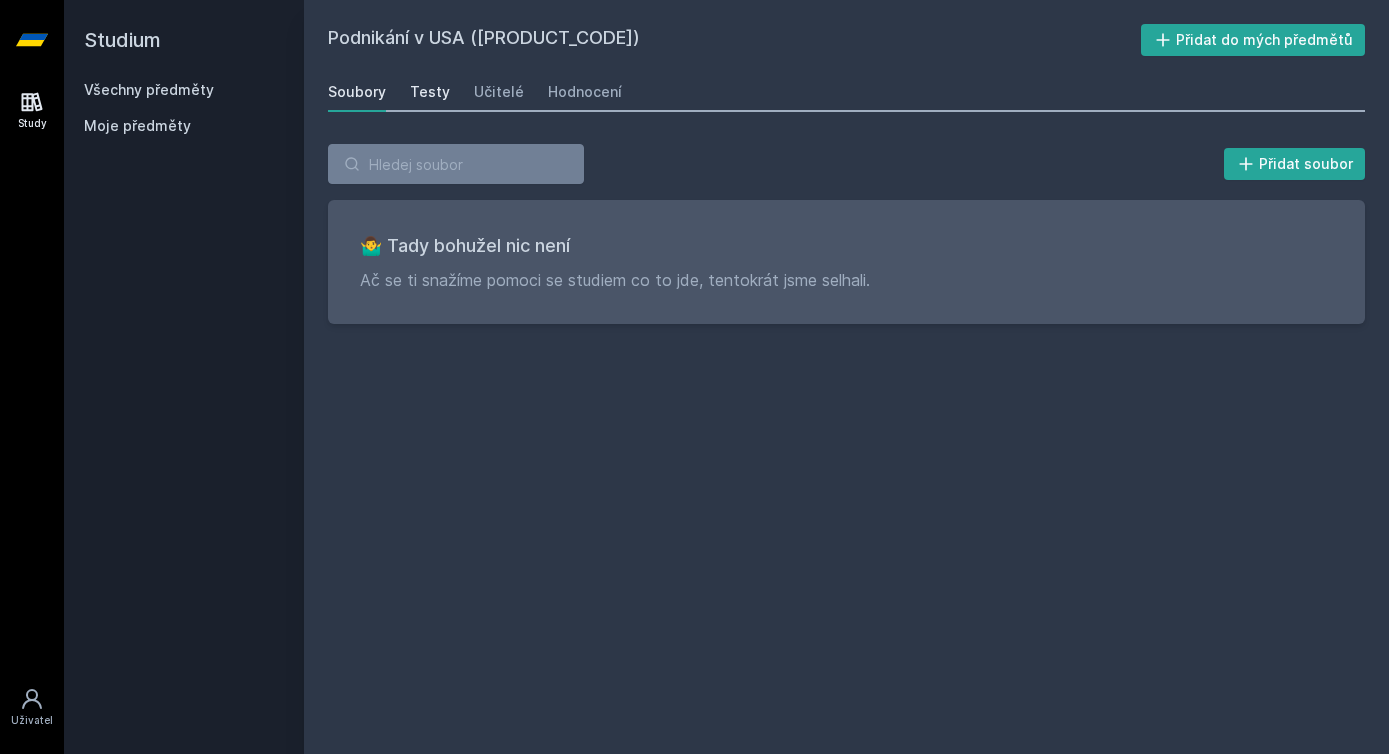 click on "Testy" at bounding box center (430, 92) 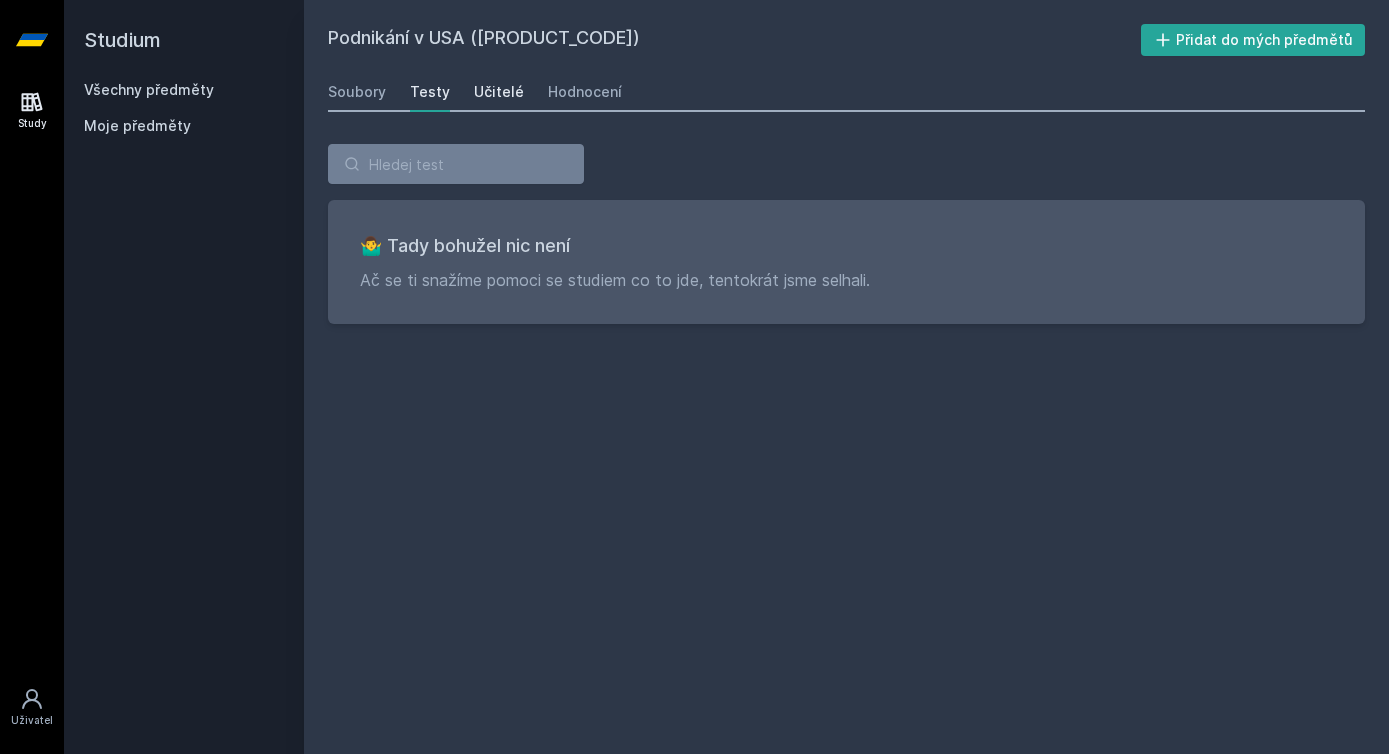 click on "Učitelé" at bounding box center [499, 92] 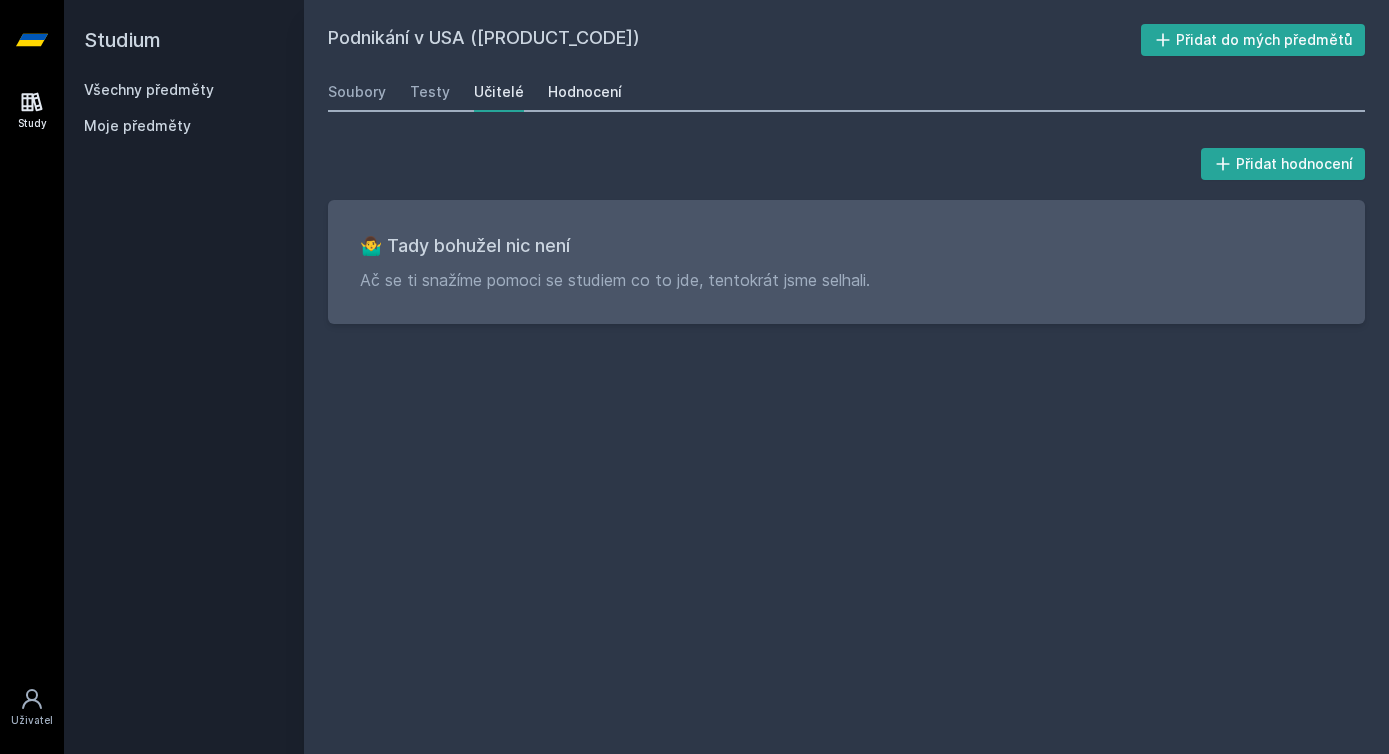 click on "Hodnocení" at bounding box center (585, 92) 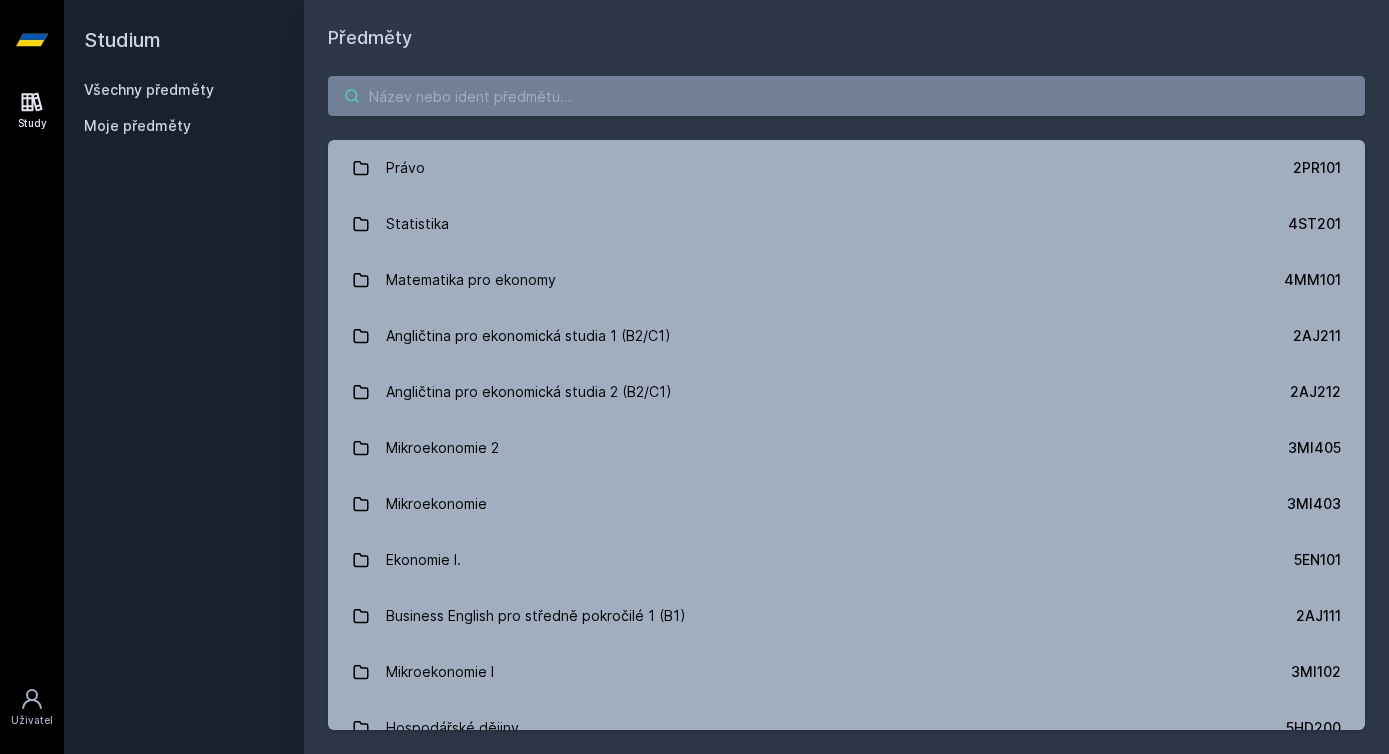 click at bounding box center [846, 96] 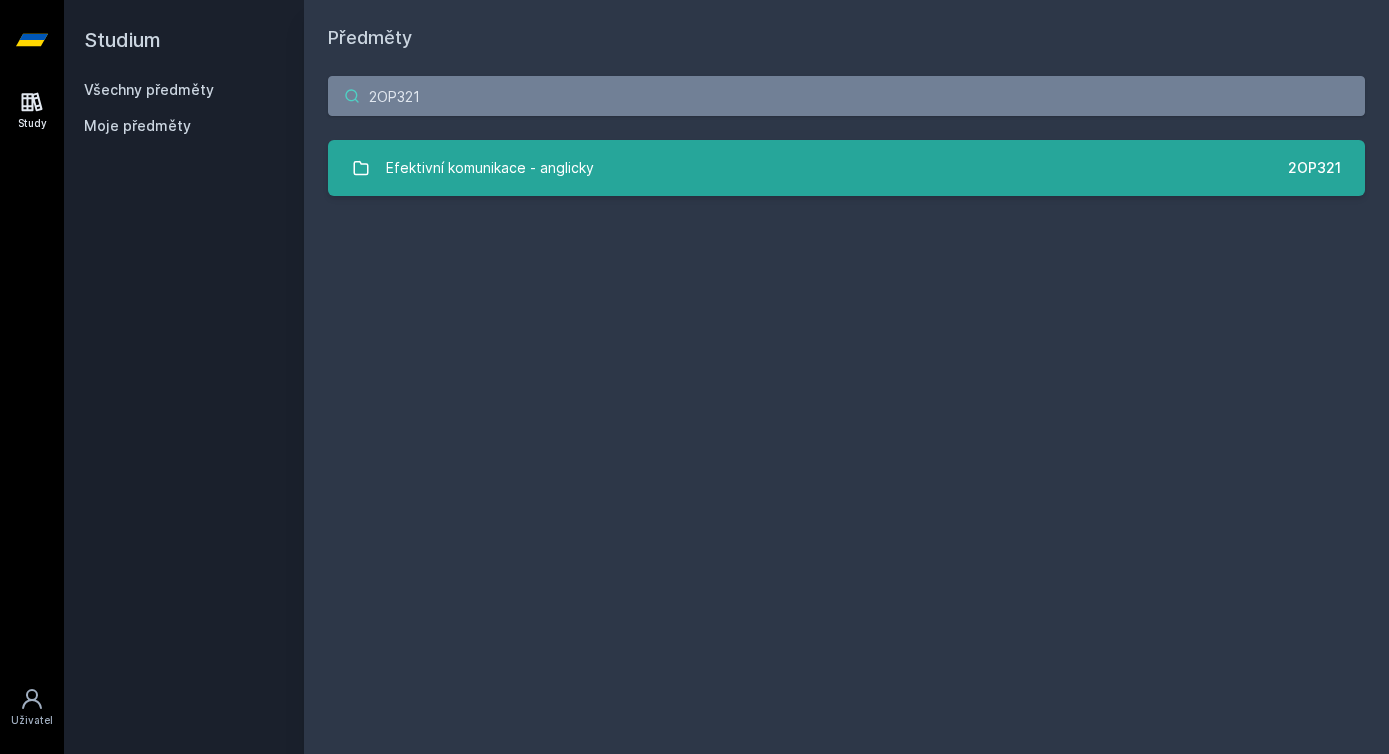 type on "2OP321" 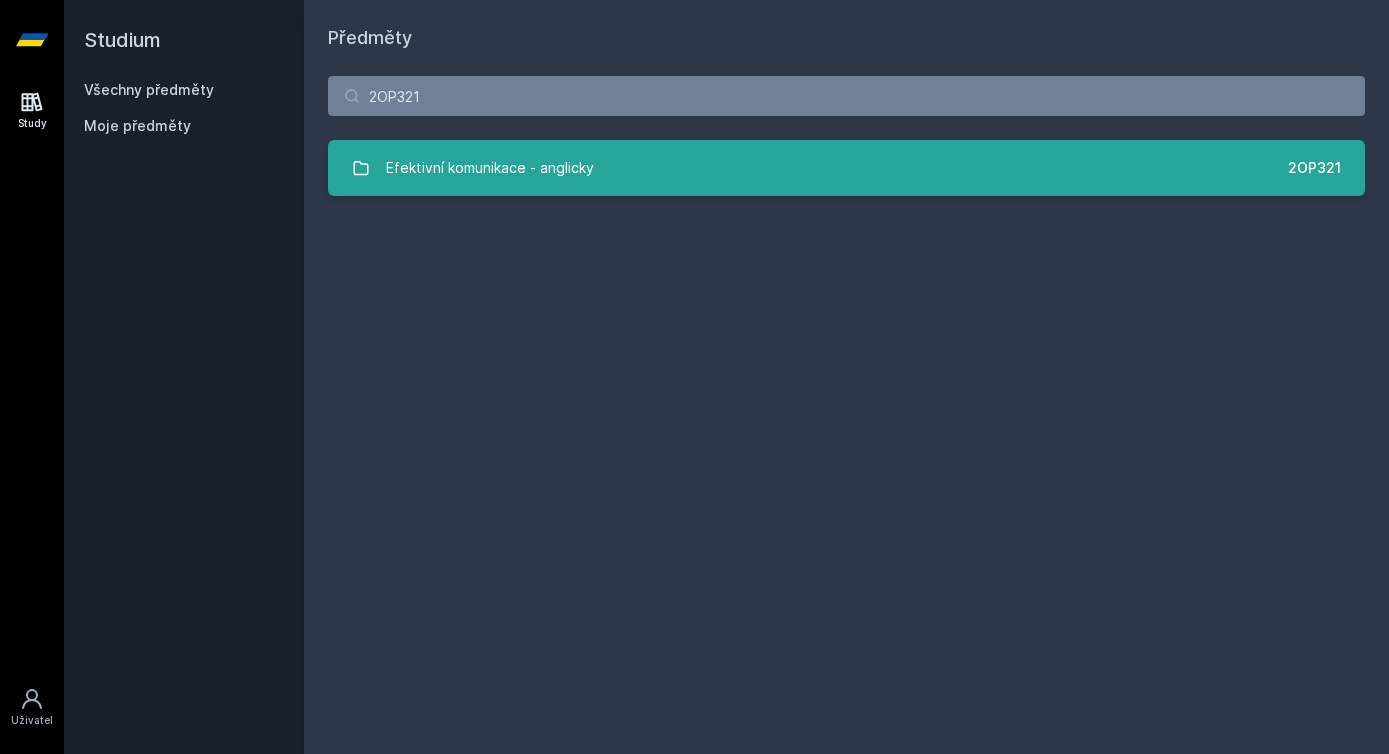 click on "Efektivní komunikace - anglicky" at bounding box center [490, 168] 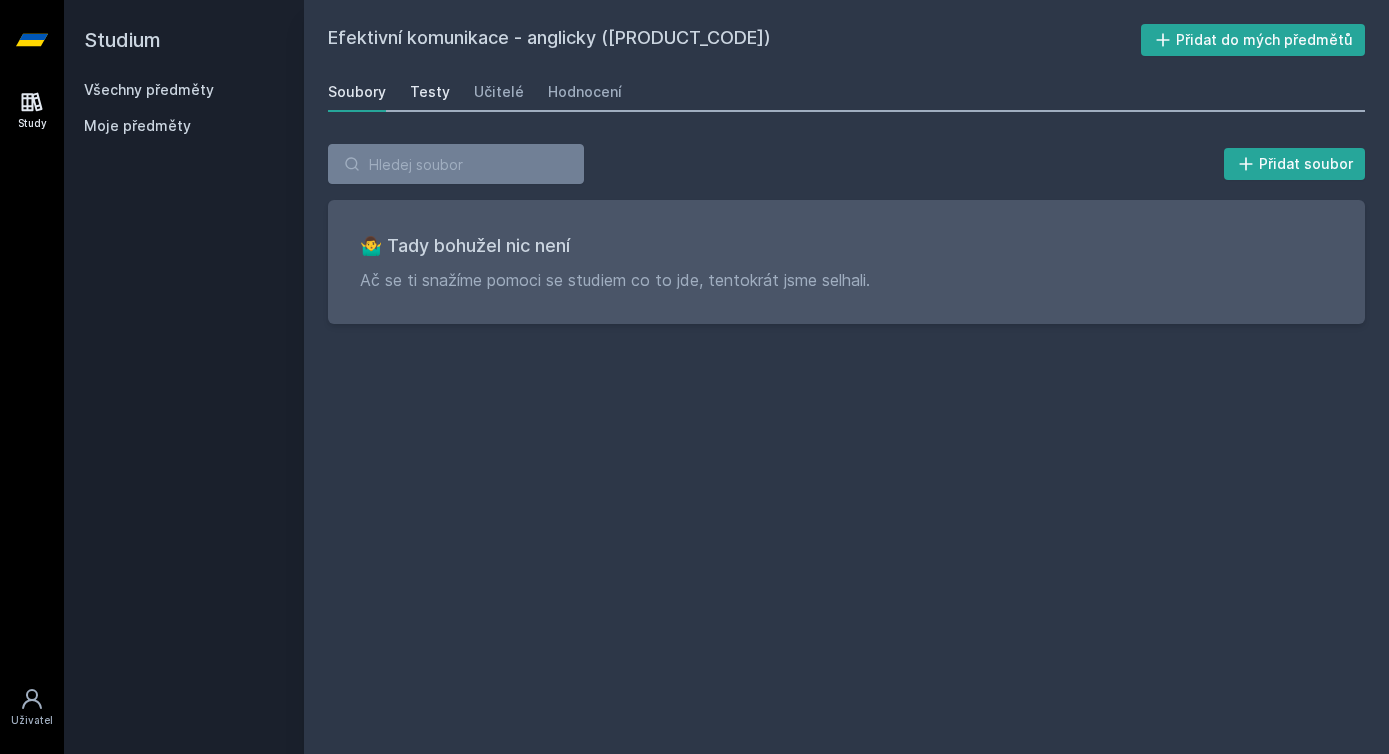 click on "Testy" at bounding box center [430, 92] 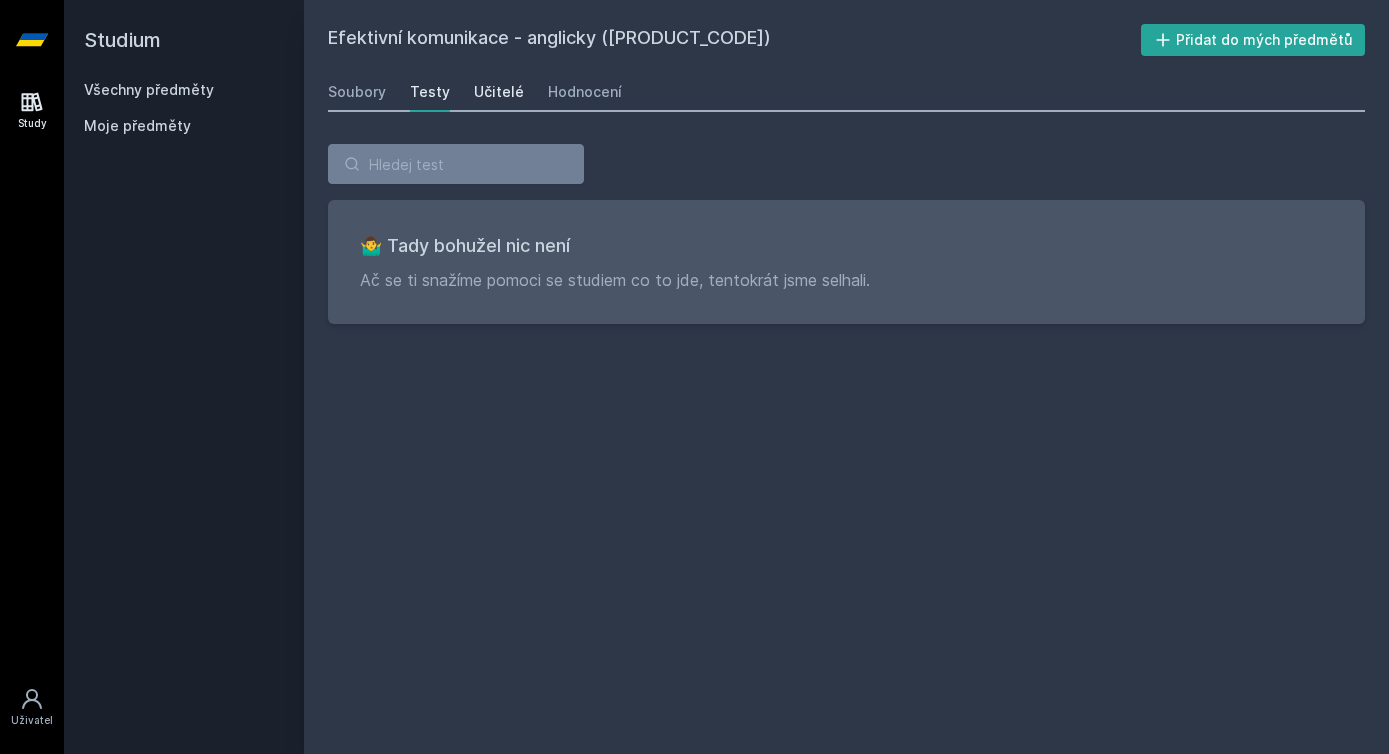 click on "Učitelé" at bounding box center (499, 92) 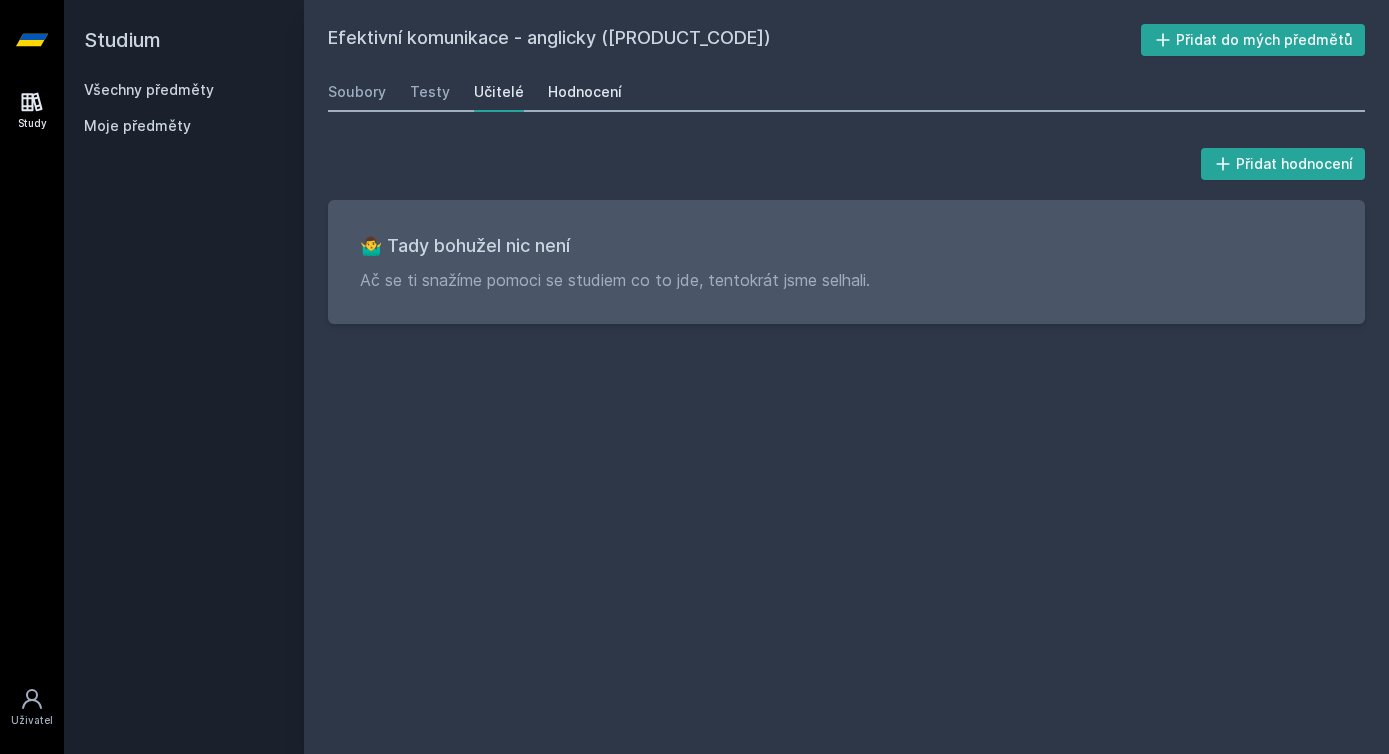 click on "Hodnocení" at bounding box center [585, 92] 